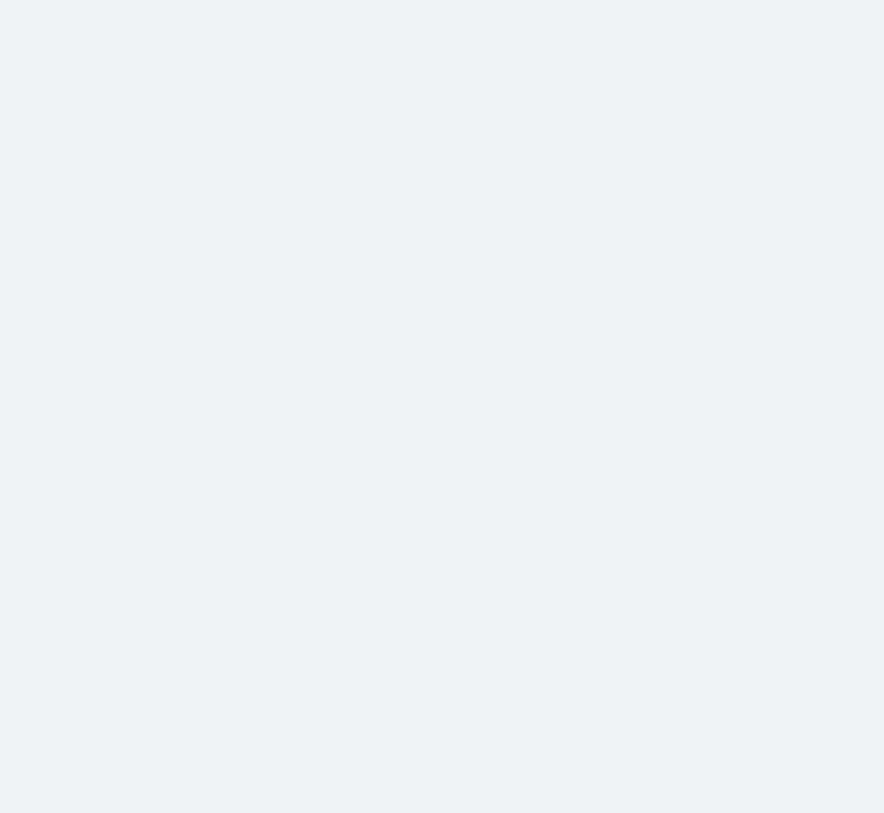 scroll, scrollTop: 0, scrollLeft: 0, axis: both 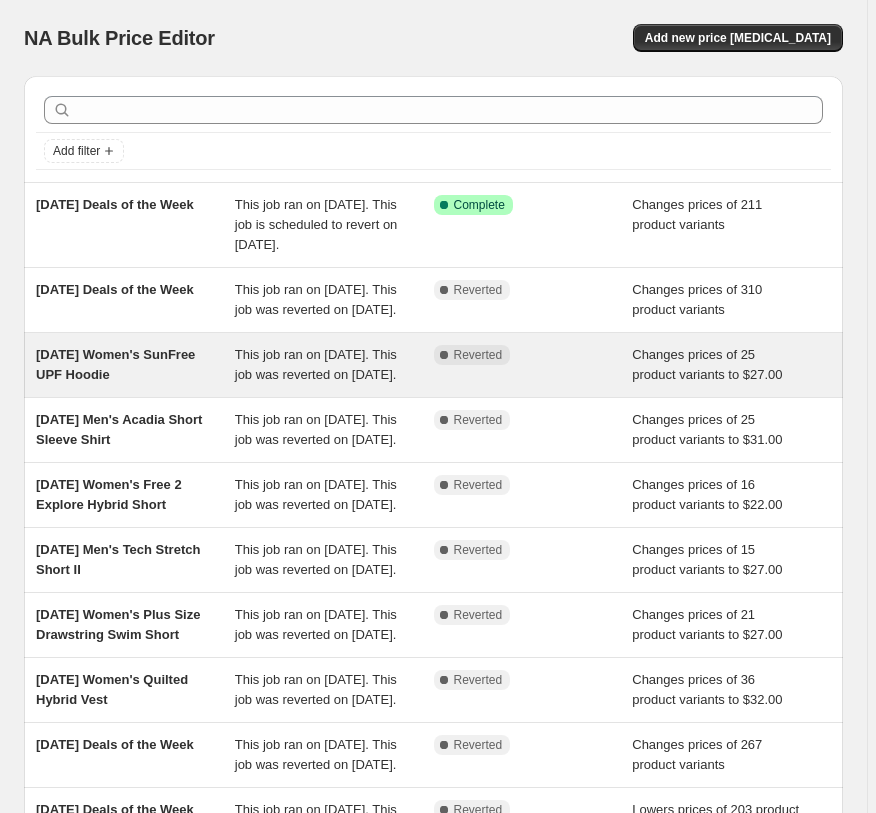 click on "This job ran on [DATE]. This job was reverted on [DATE]." at bounding box center [316, 364] 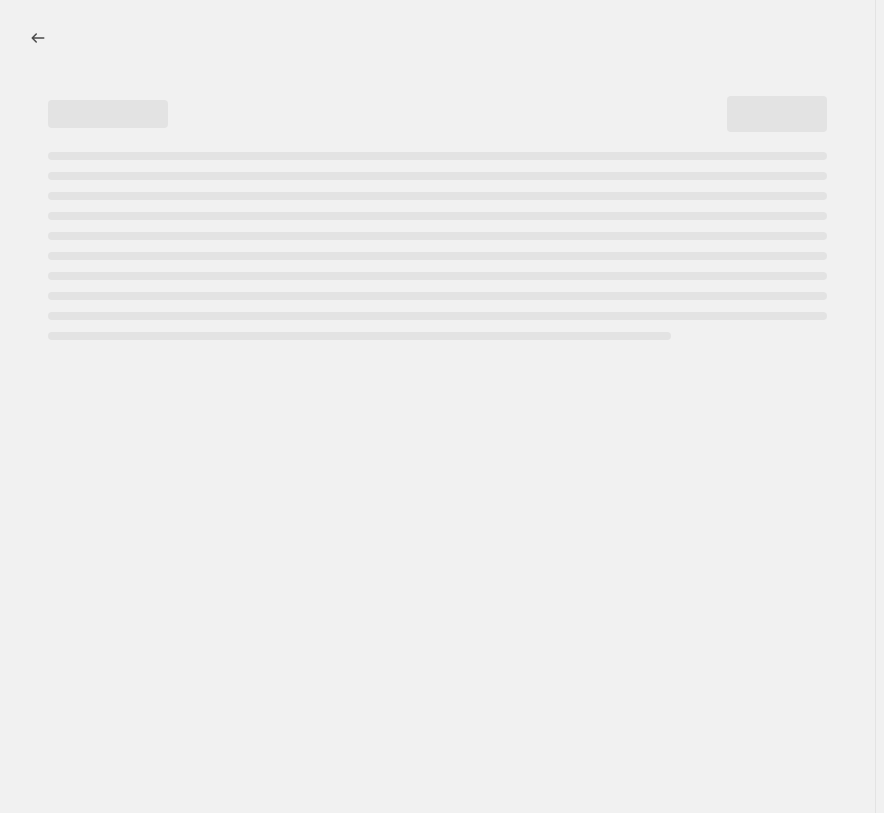 select on "no_change" 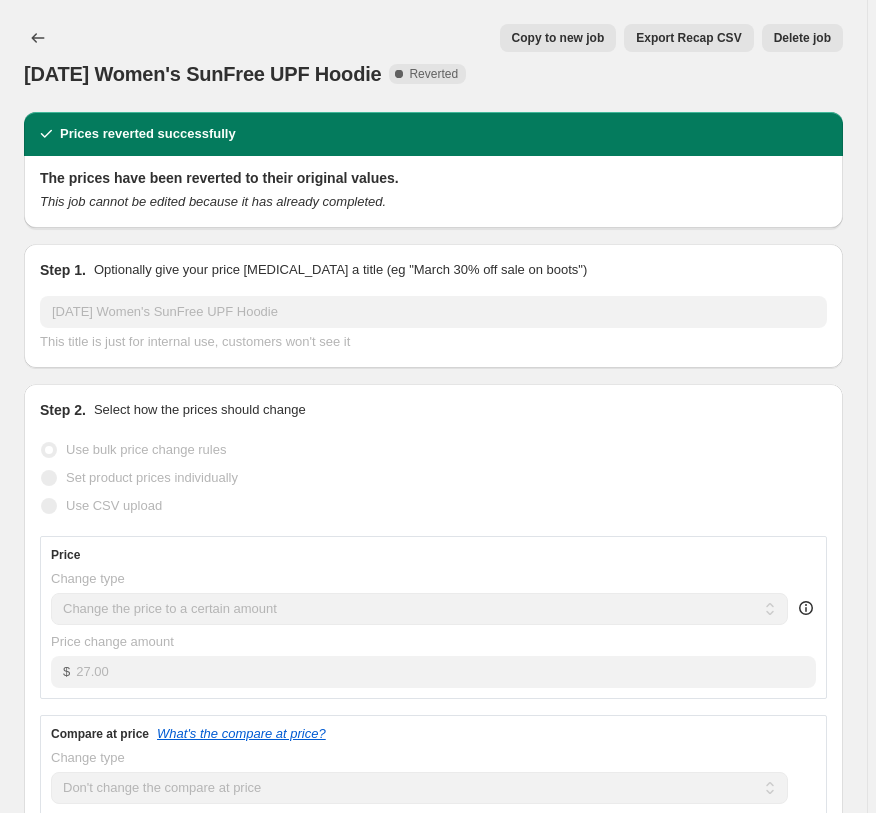 click on "Copy to new job" at bounding box center (558, 38) 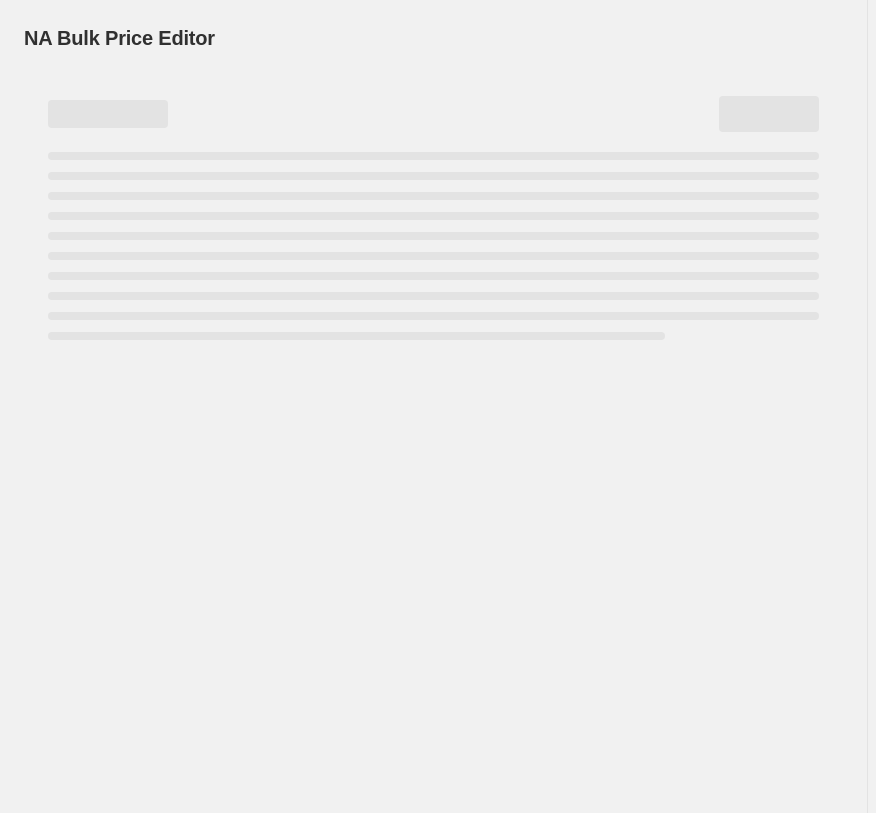 select on "no_change" 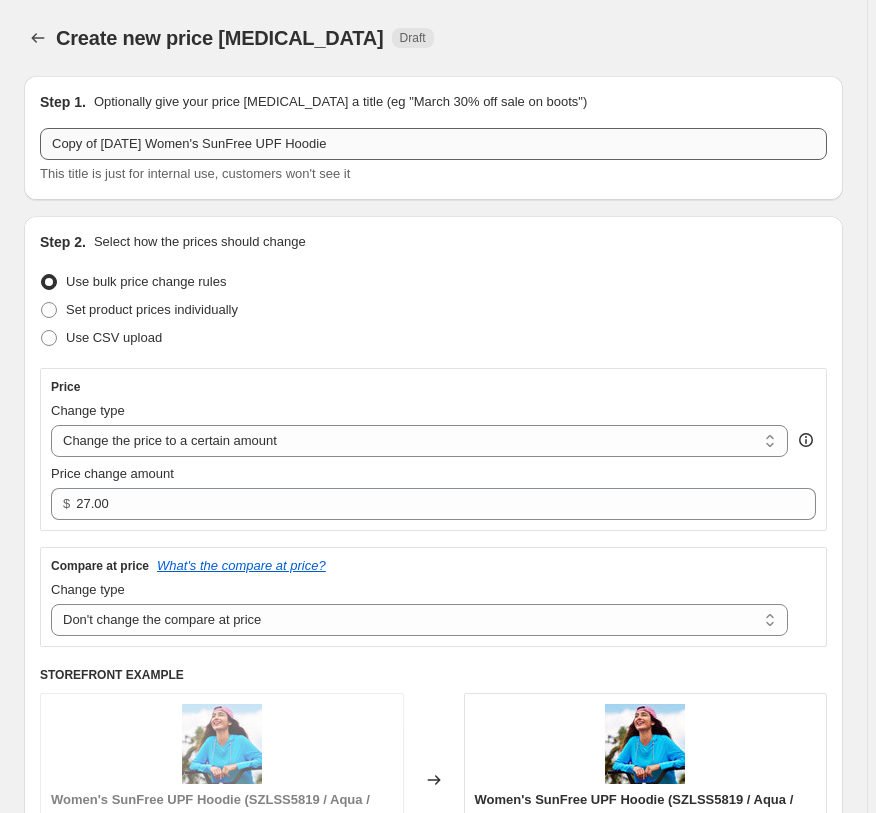 click on "Copy of [DATE] Women's SunFree UPF Hoodie" at bounding box center [433, 144] 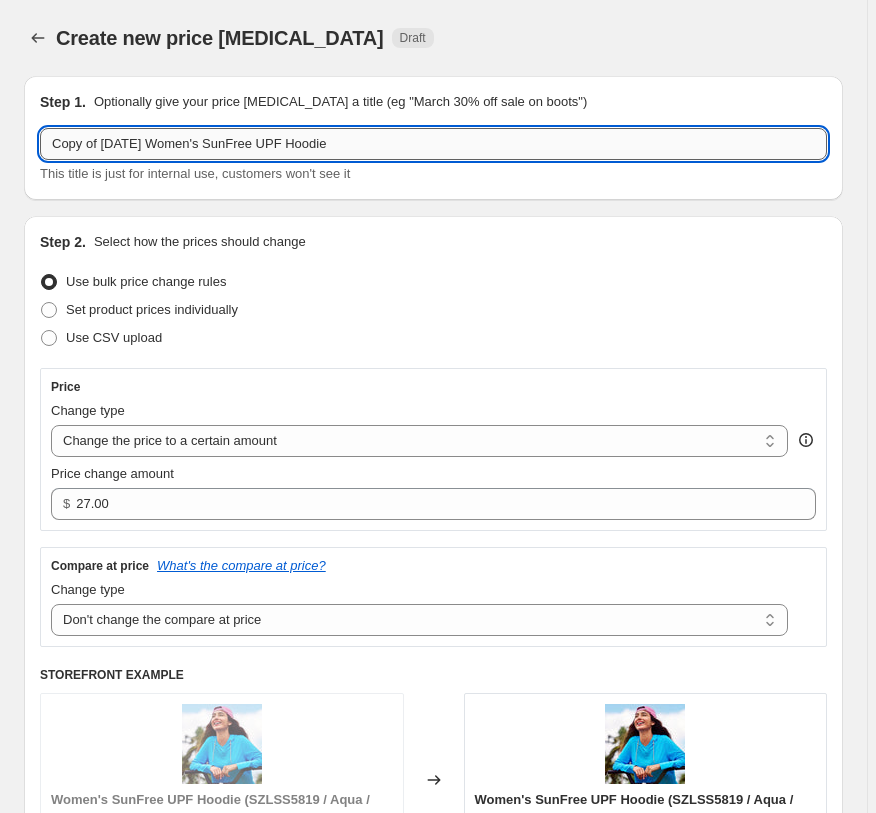 click on "Copy of [DATE] Women's SunFree UPF Hoodie" at bounding box center [433, 144] 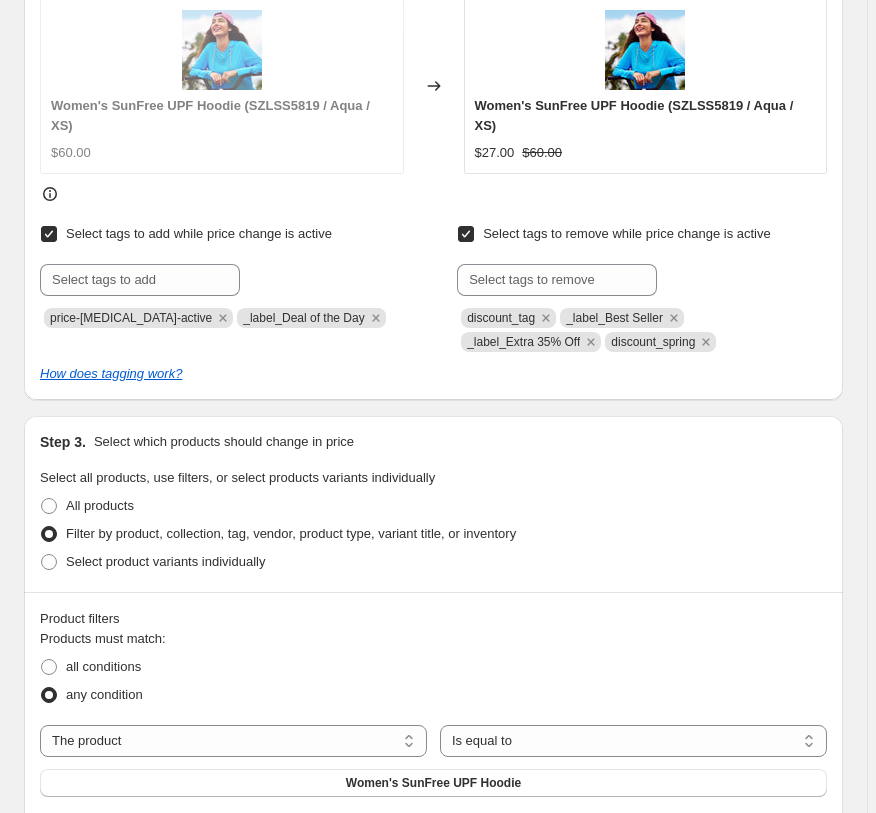 scroll, scrollTop: 816, scrollLeft: 0, axis: vertical 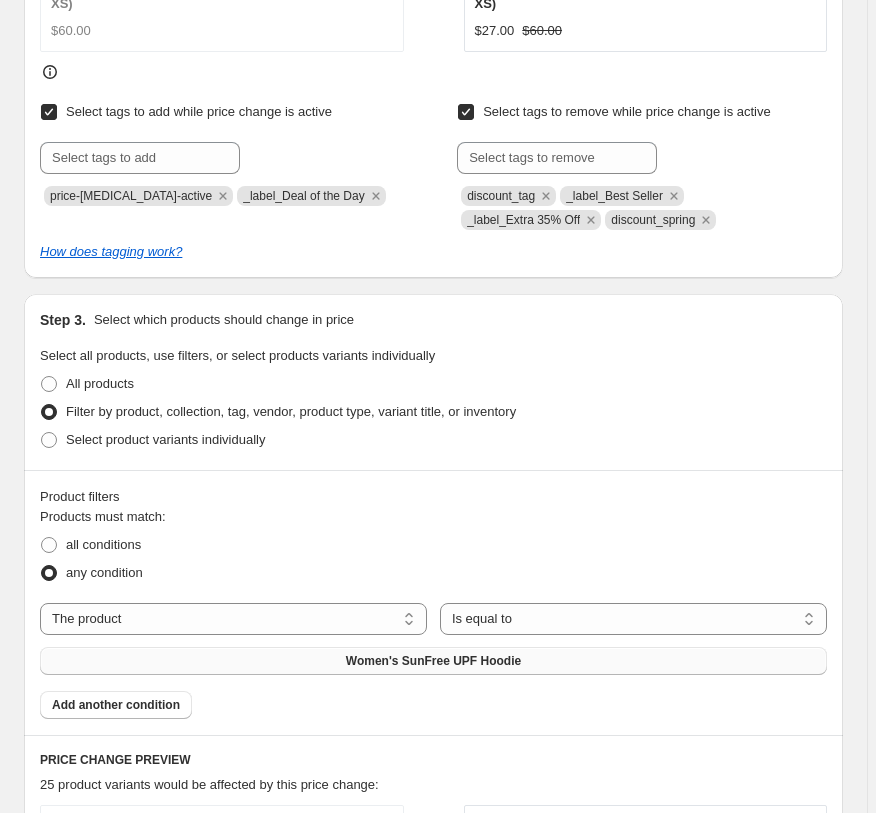 type on "[DATE] Men's Trek Short $27.00" 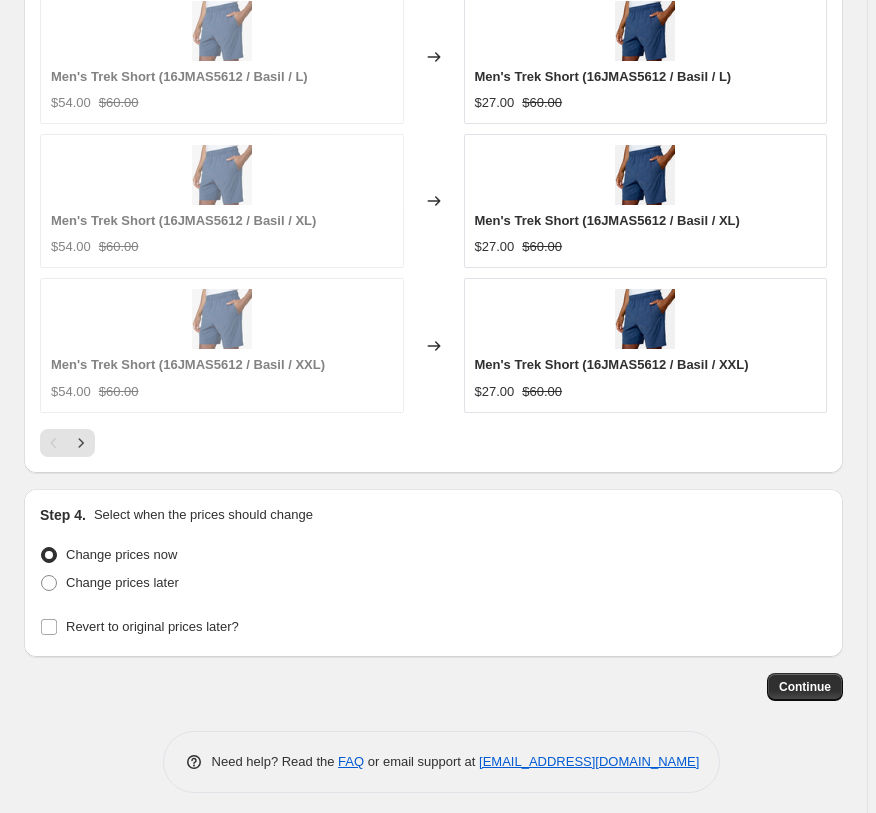 scroll, scrollTop: 1910, scrollLeft: 0, axis: vertical 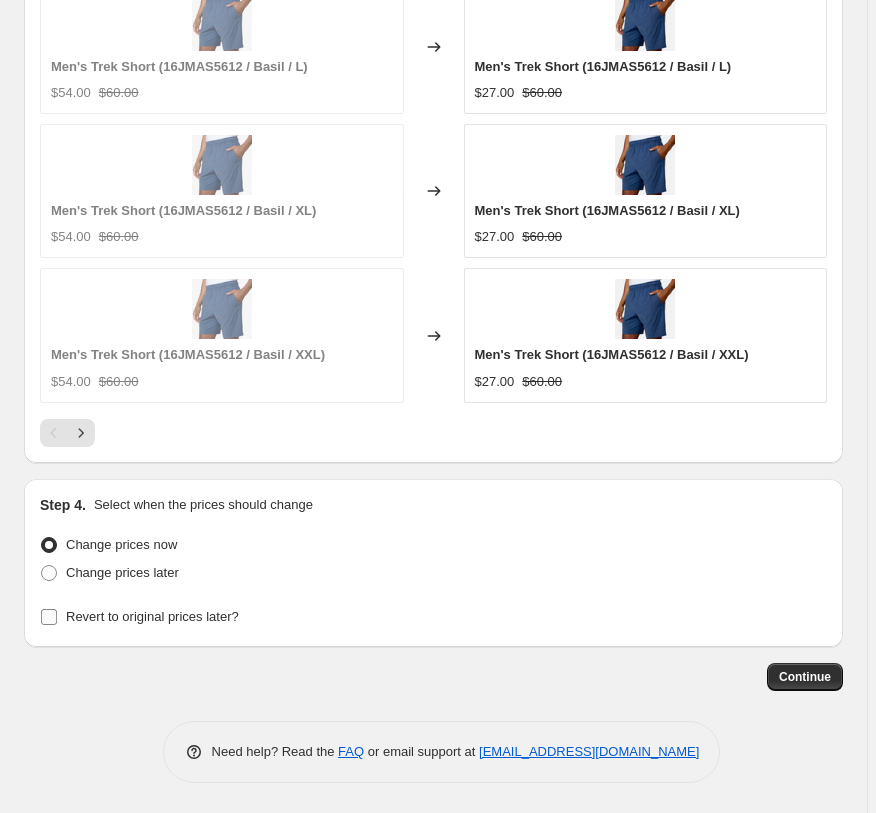 click on "Revert to original prices later?" at bounding box center [152, 616] 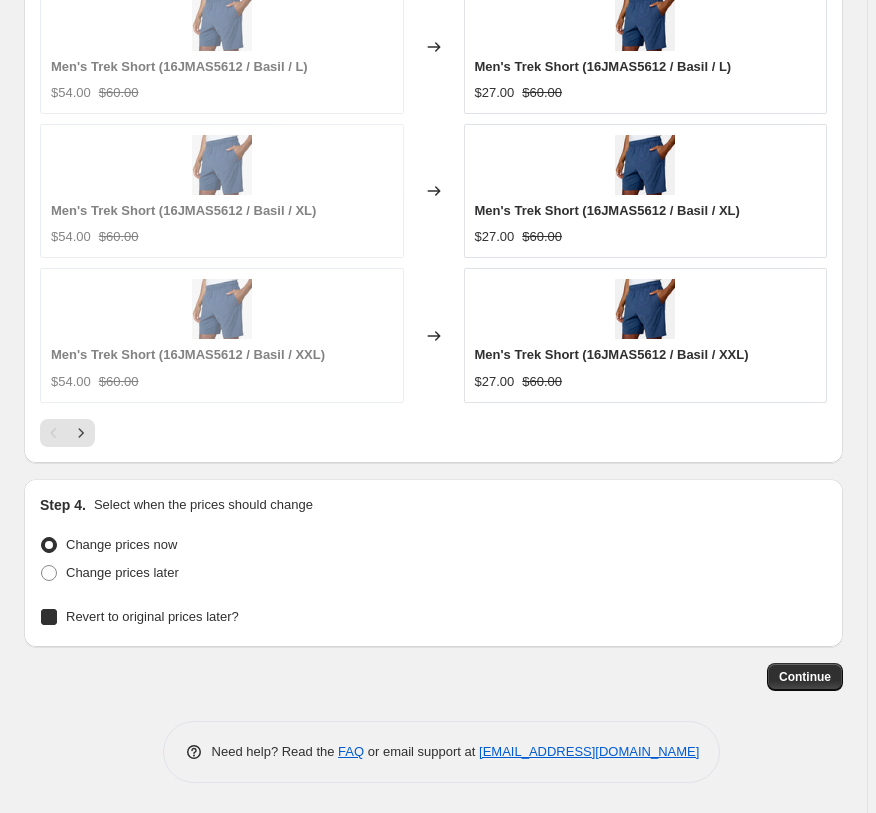 checkbox on "true" 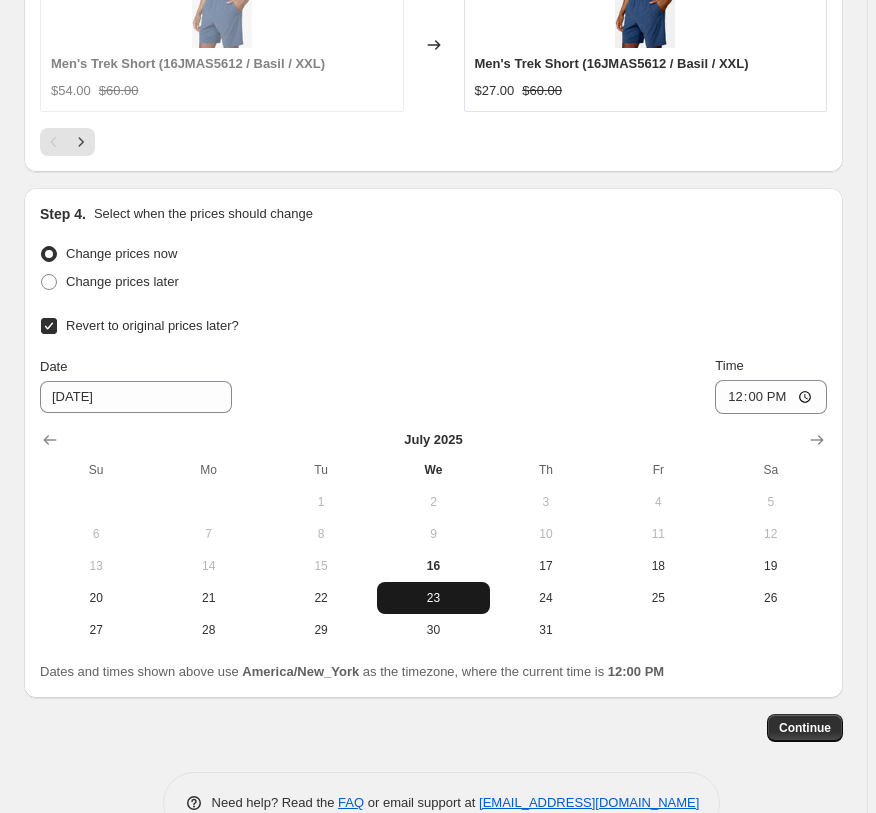 scroll, scrollTop: 2216, scrollLeft: 0, axis: vertical 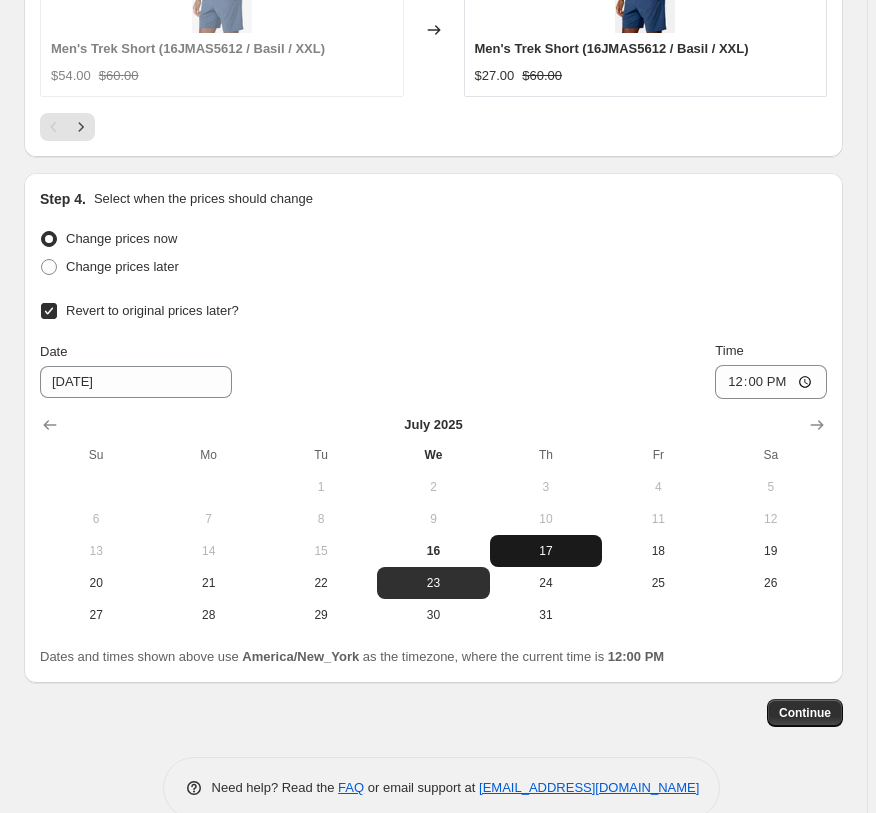 click on "17" at bounding box center [546, 551] 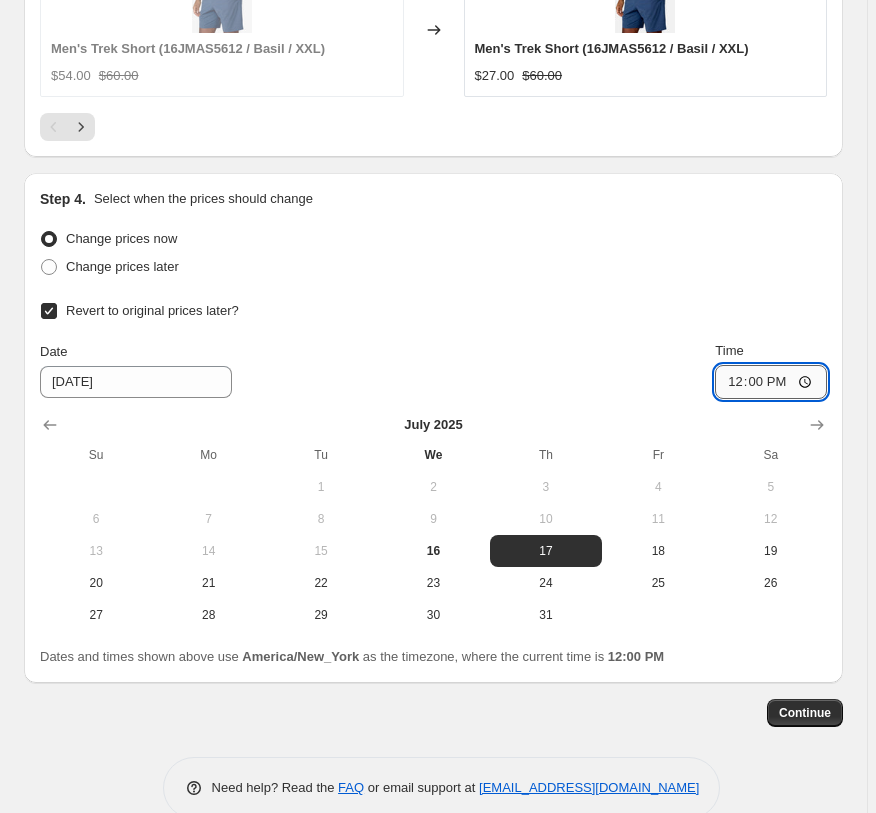 click on "12:00" at bounding box center (771, 382) 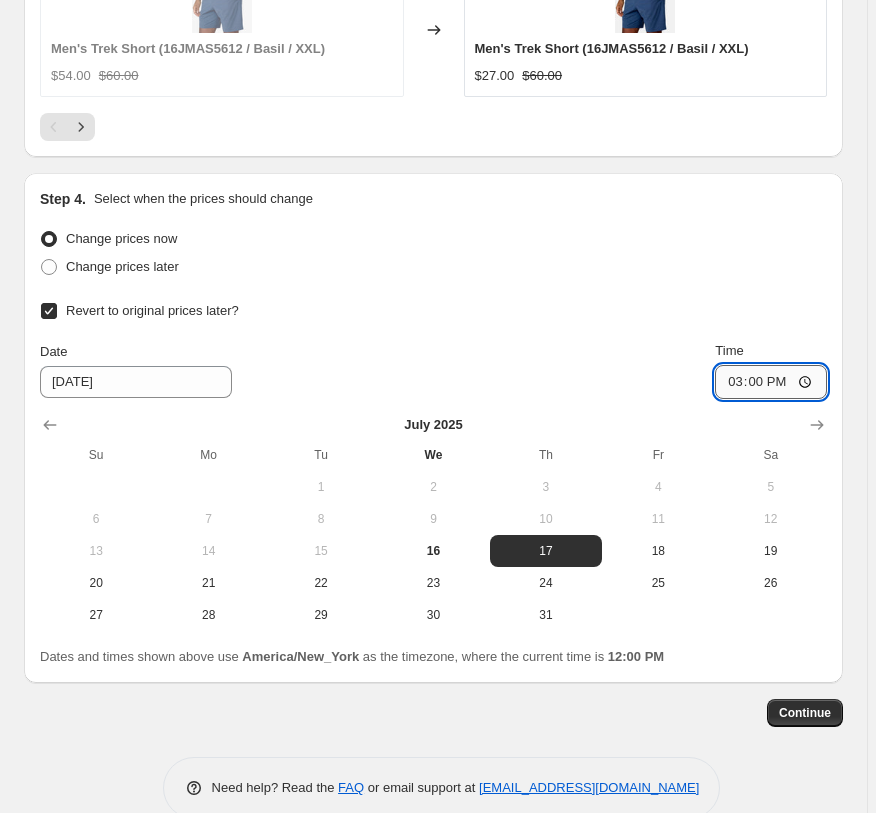 type on "03:00" 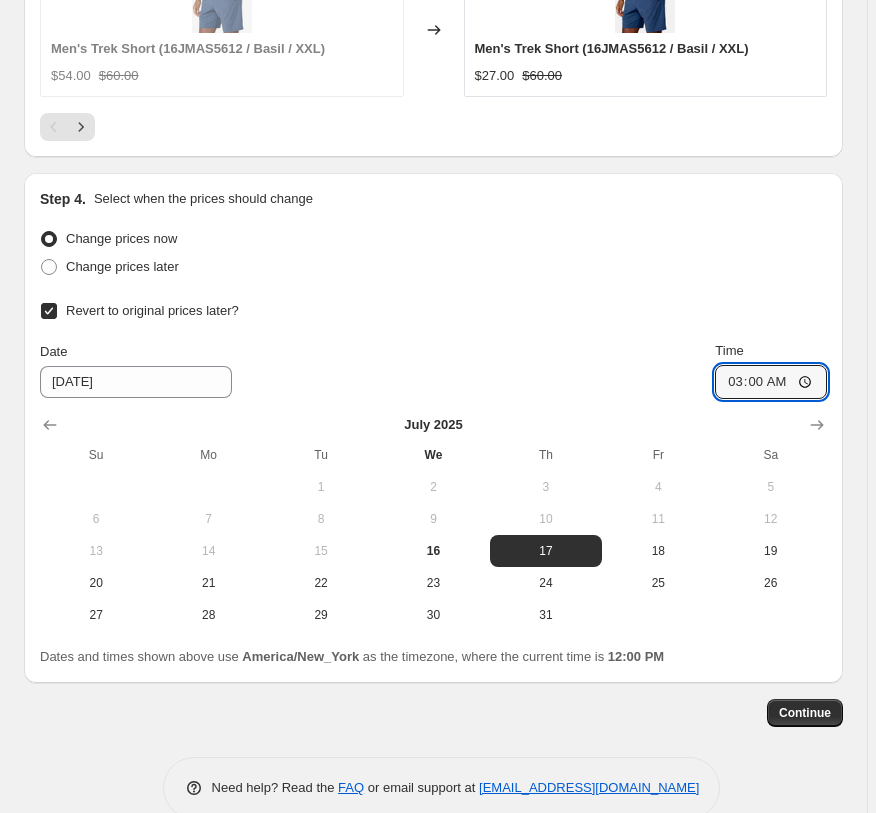 click on "Step 4. Select when the prices should change Change prices now Change prices later Revert to original prices later? Date [DATE] Time 03:00 [DATE] Su Mo Tu We Th Fr Sa 1 2 3 4 5 6 7 8 9 10 11 12 13 14 15 16 17 18 19 20 21 22 23 24 25 26 27 28 29 30 31 Dates and times shown above use   [GEOGRAPHIC_DATA]/New_York   as the timezone, where the current time is   12:00 PM" at bounding box center (433, 428) 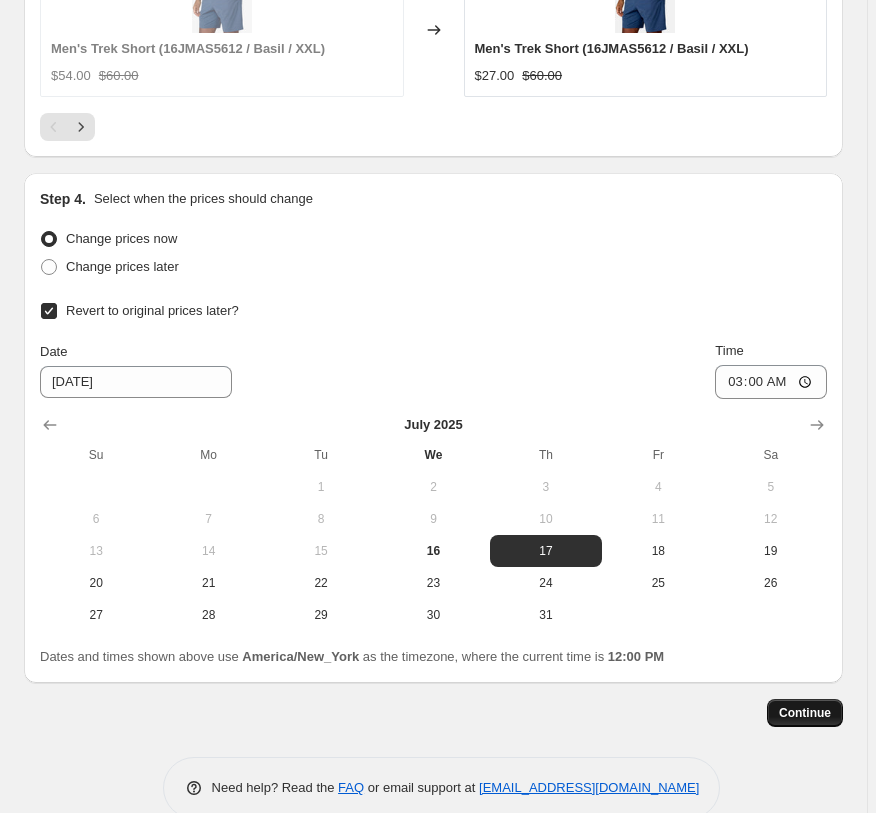 click on "Continue" at bounding box center (805, 713) 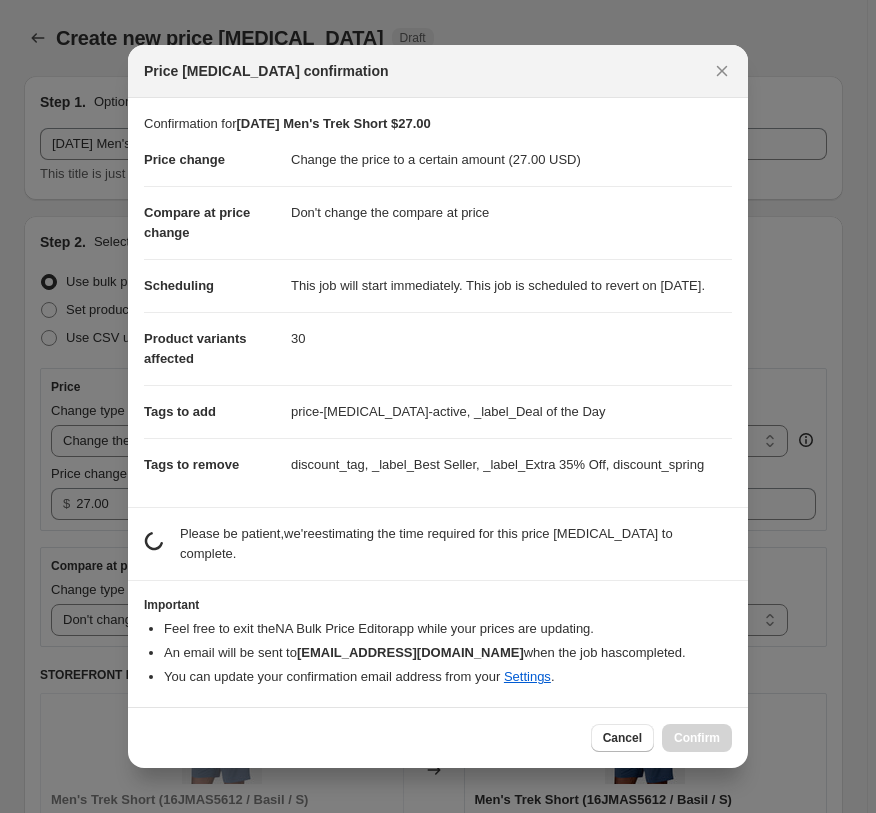 scroll, scrollTop: 0, scrollLeft: 0, axis: both 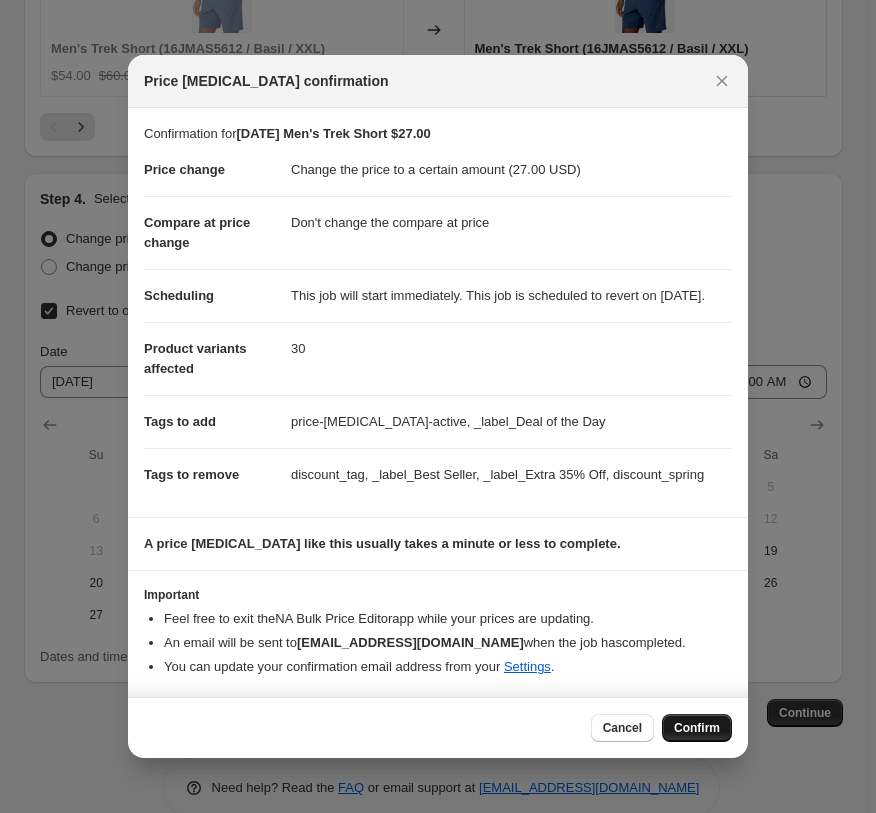 click on "Confirm" at bounding box center (697, 728) 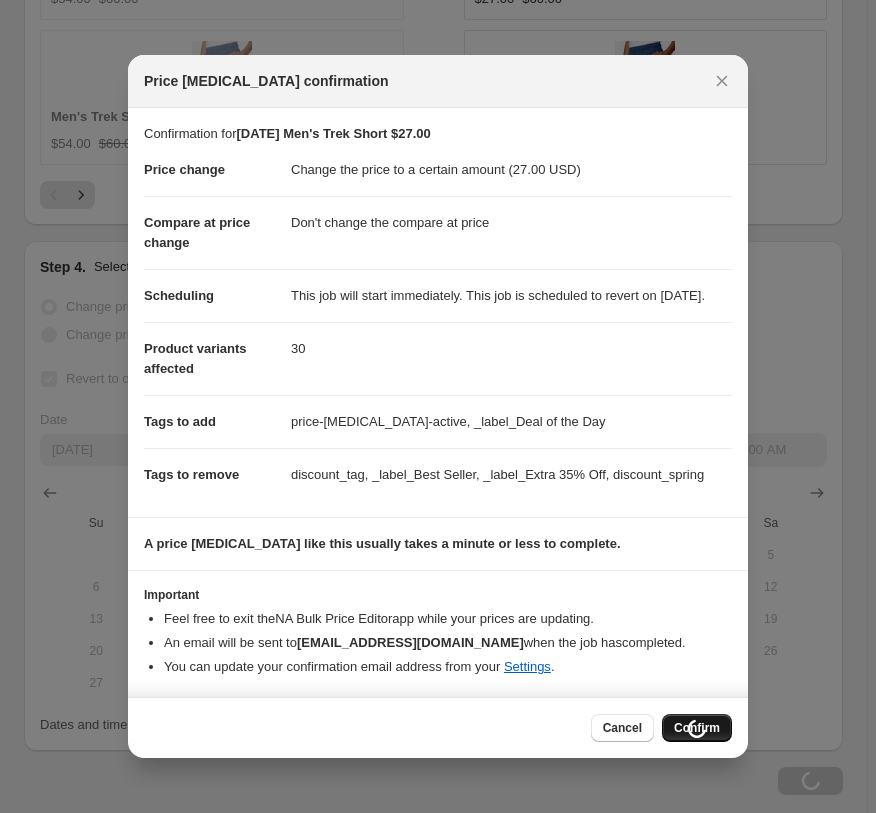 scroll, scrollTop: 2284, scrollLeft: 0, axis: vertical 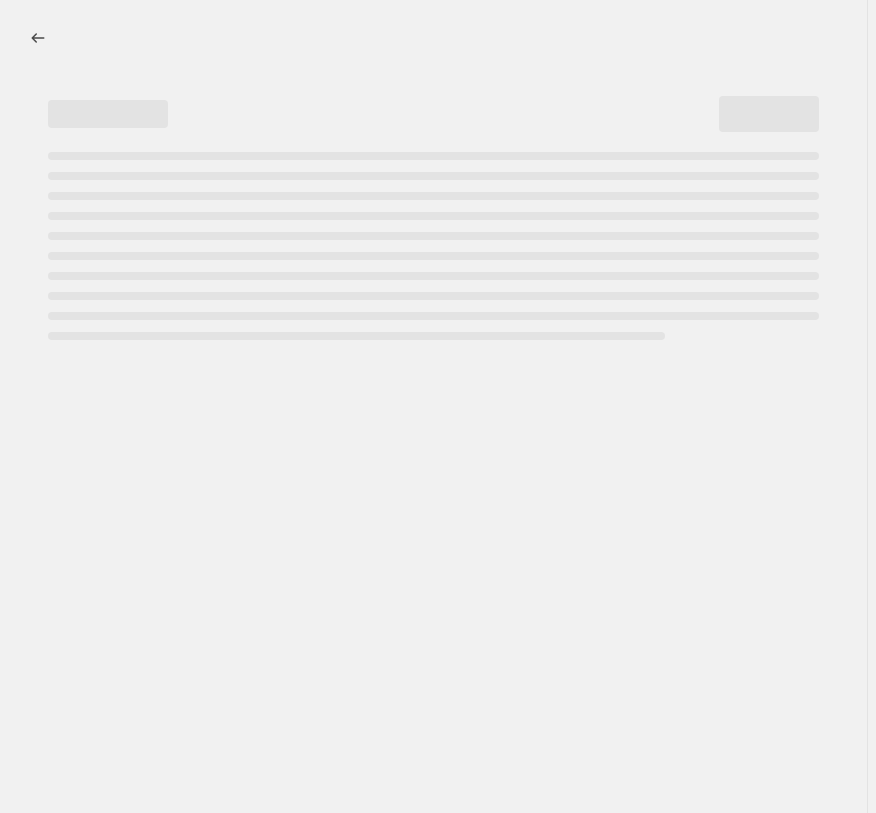 select on "no_change" 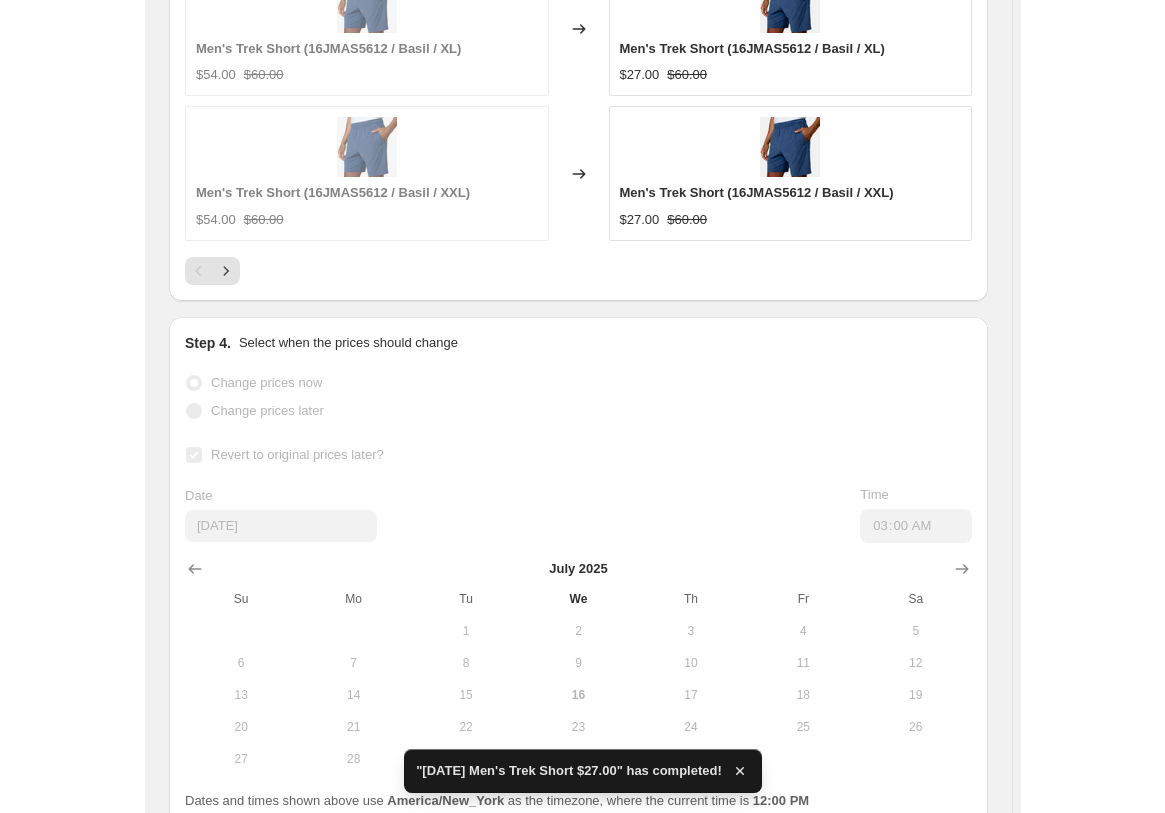 scroll, scrollTop: 0, scrollLeft: 0, axis: both 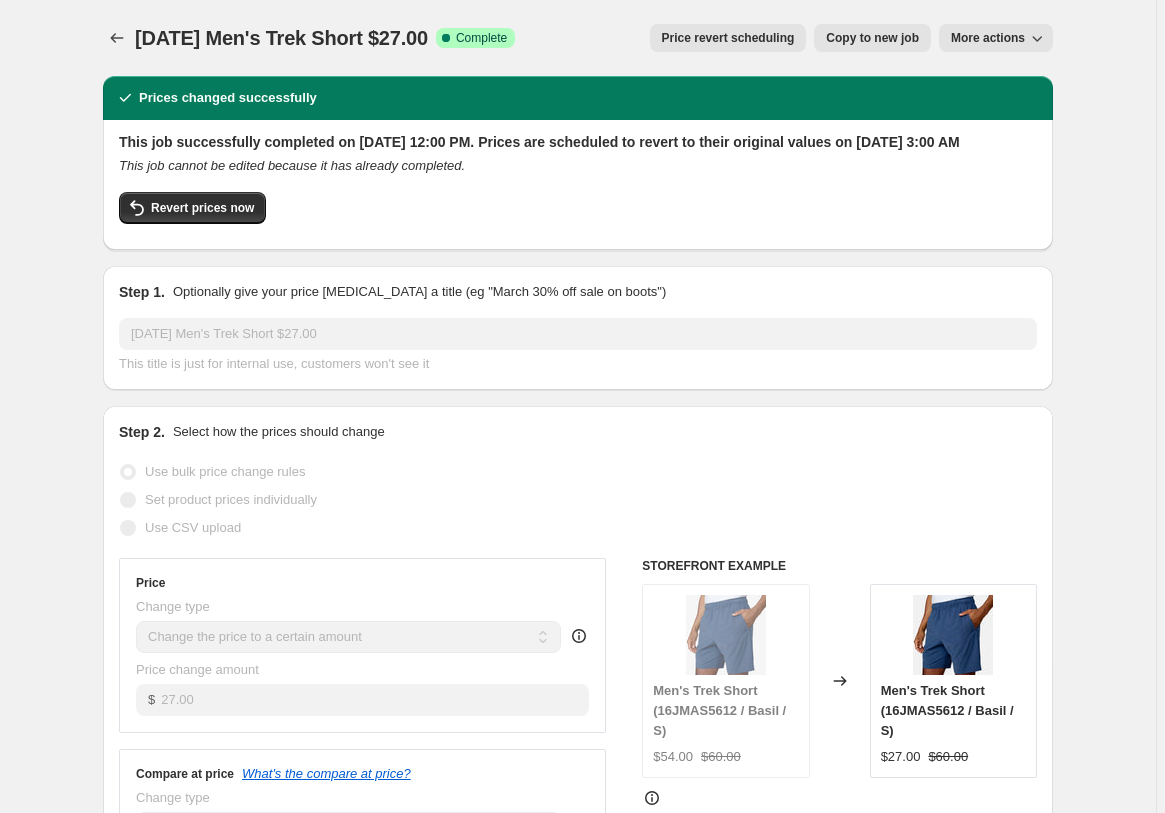 click on "Copy to new job" at bounding box center (872, 38) 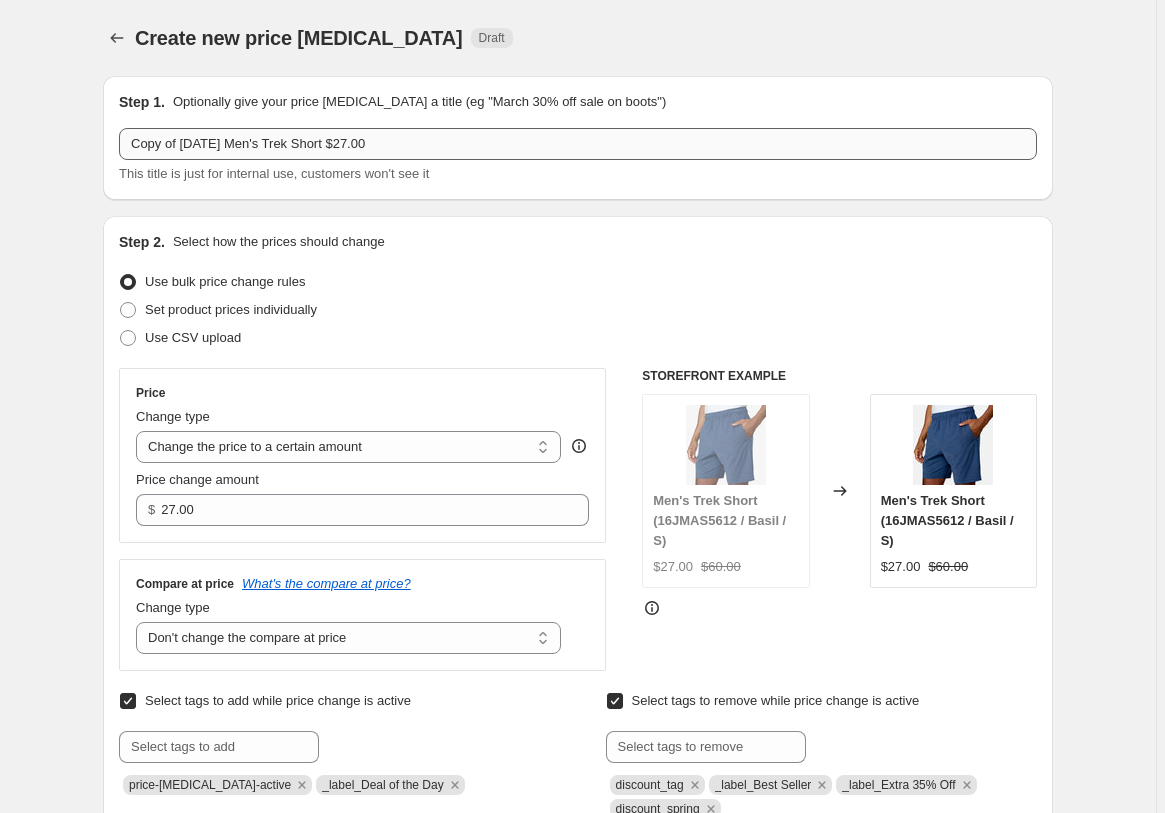 click on "Copy of [DATE] Men's Trek Short $27.00" at bounding box center [578, 144] 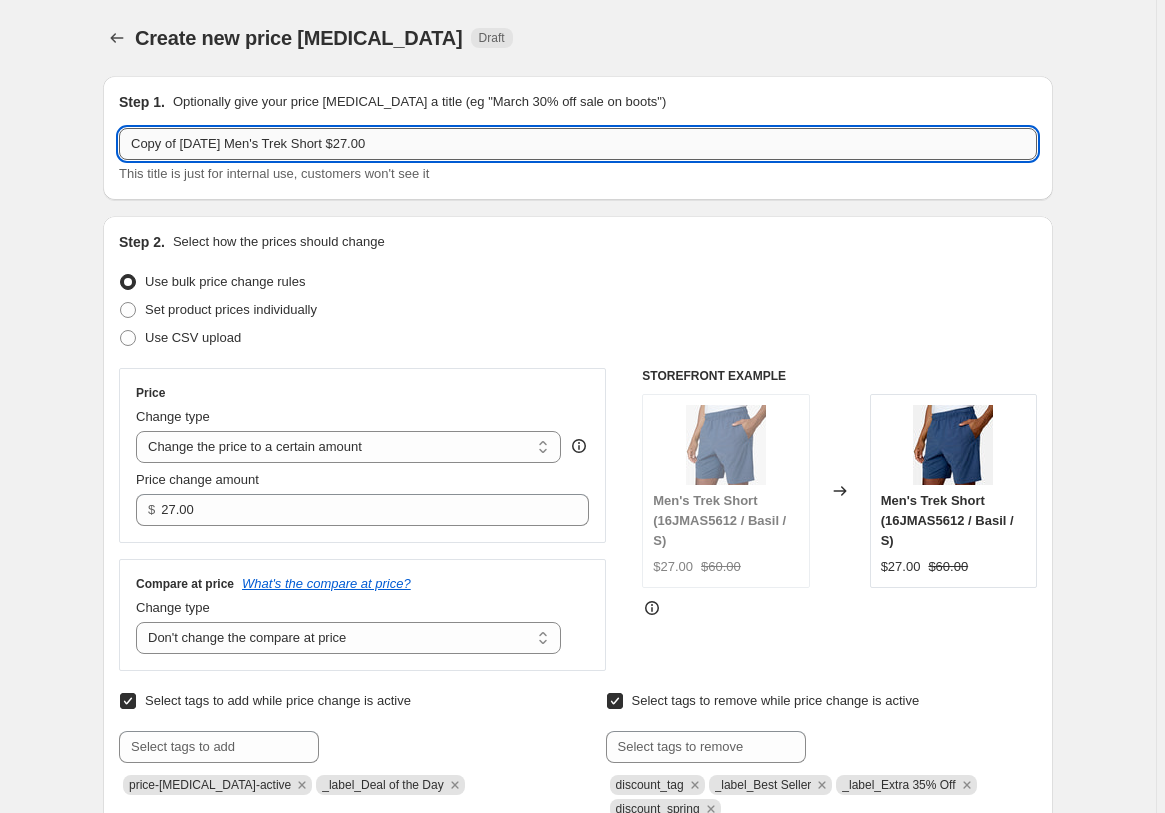 click on "Copy of [DATE] Men's Trek Short $27.00" at bounding box center [578, 144] 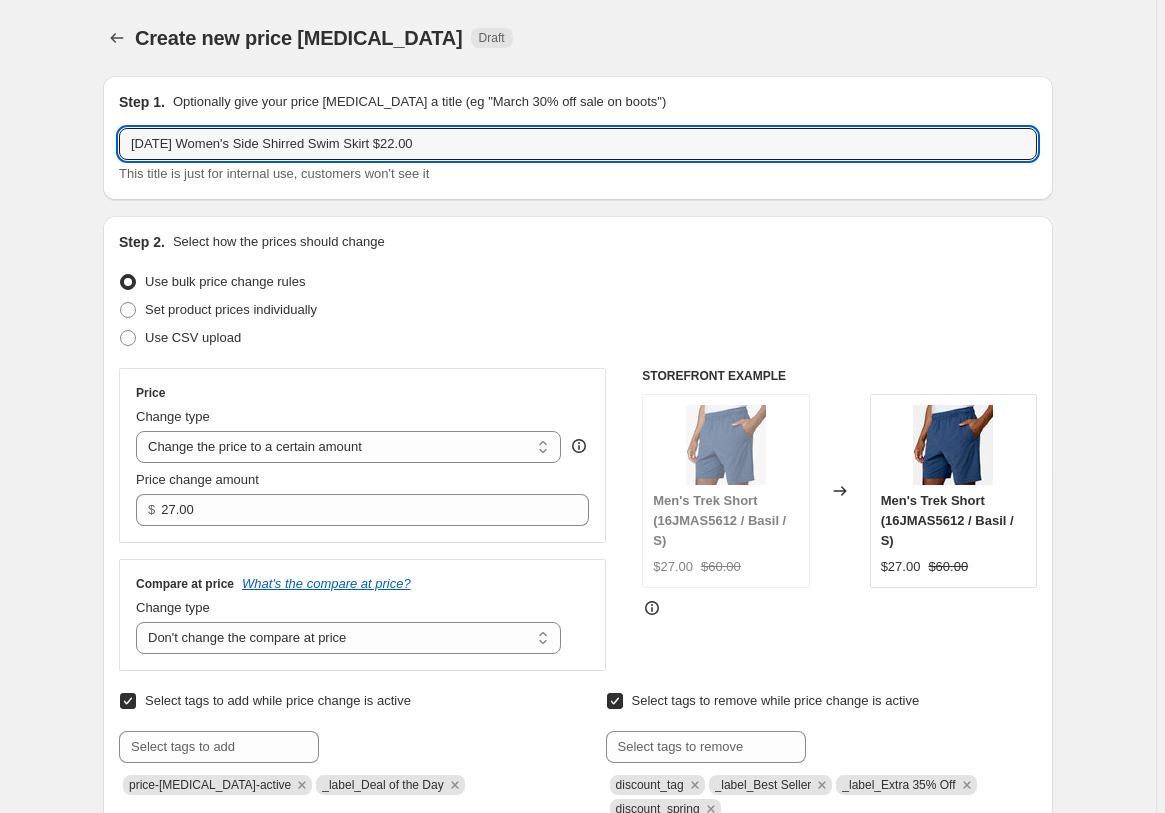 scroll, scrollTop: 102, scrollLeft: 0, axis: vertical 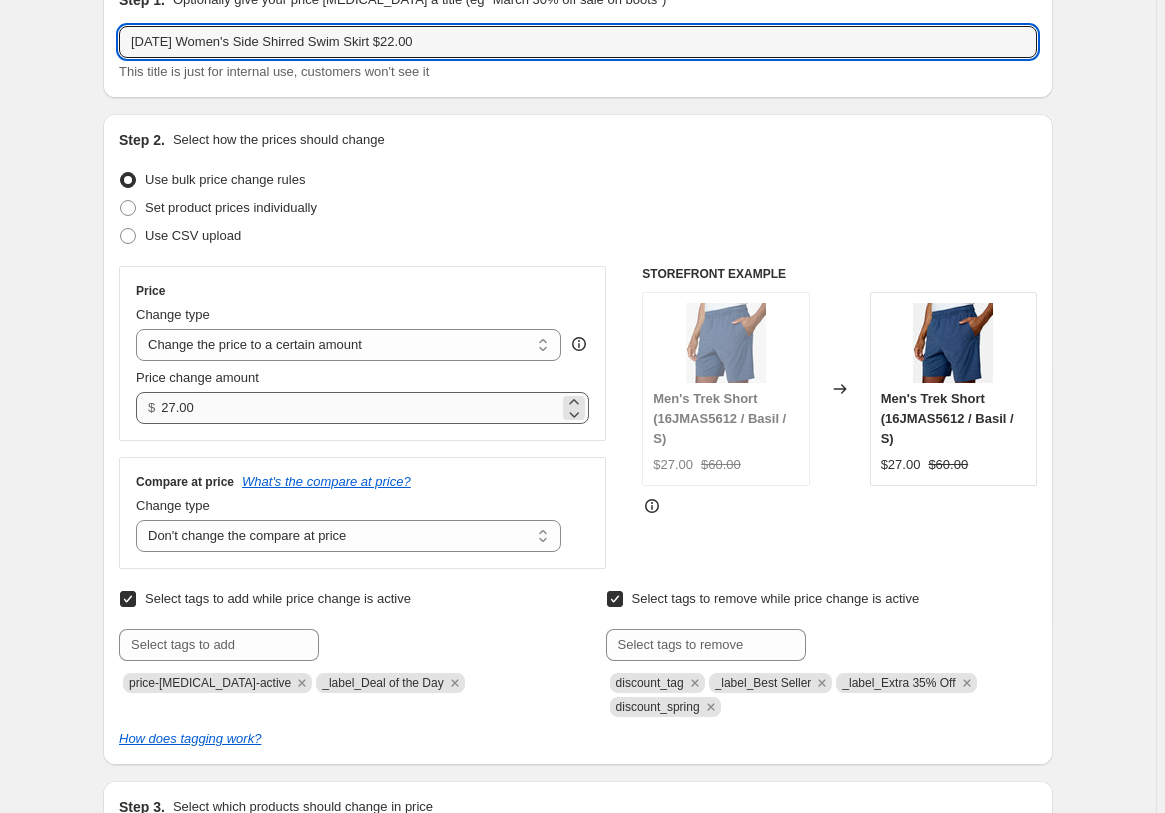 type on "[DATE] Women's Side Shirred Swim Skirt $22.00" 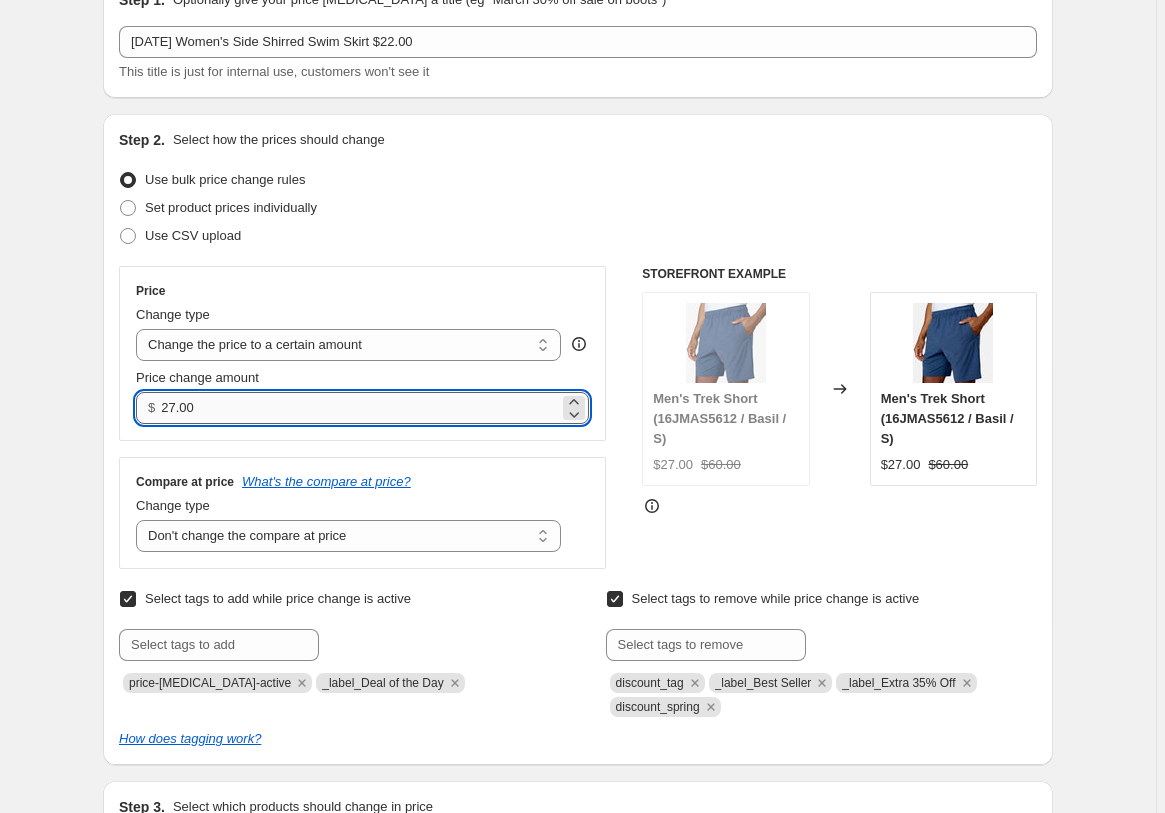 click on "27.00" at bounding box center [359, 408] 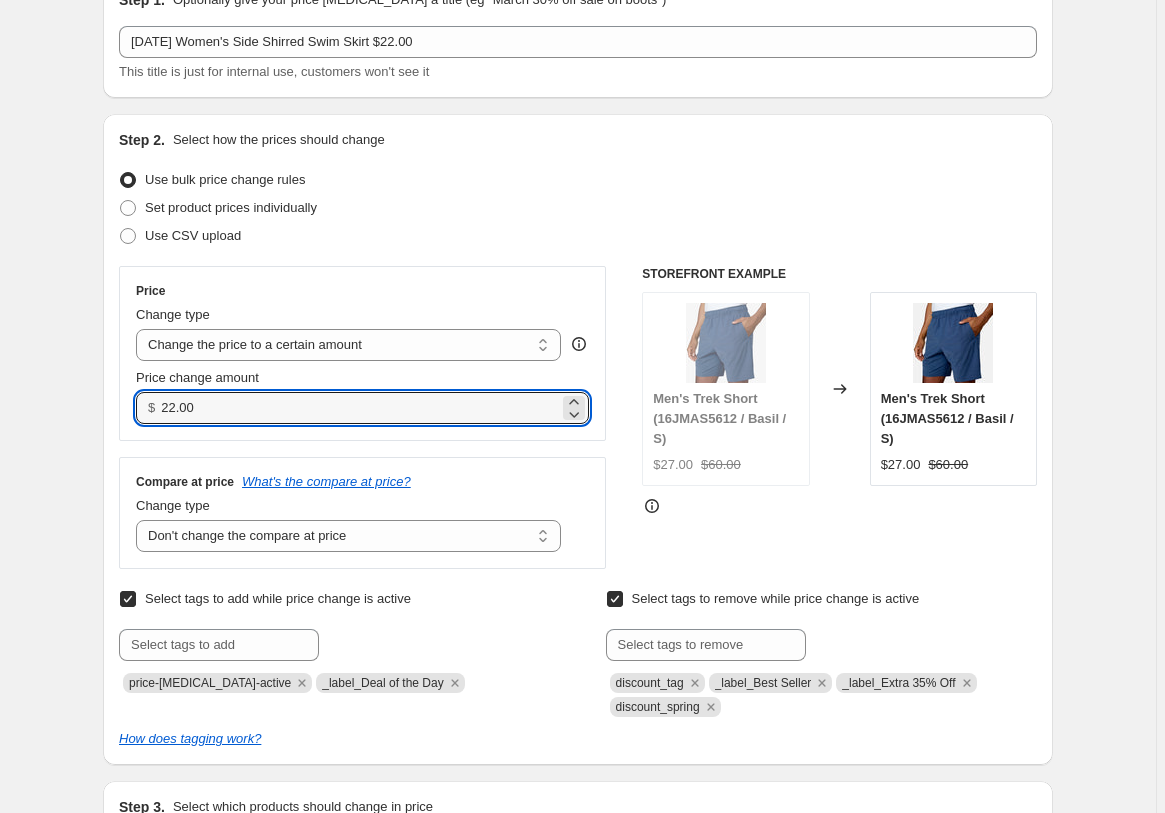 type on "22.00" 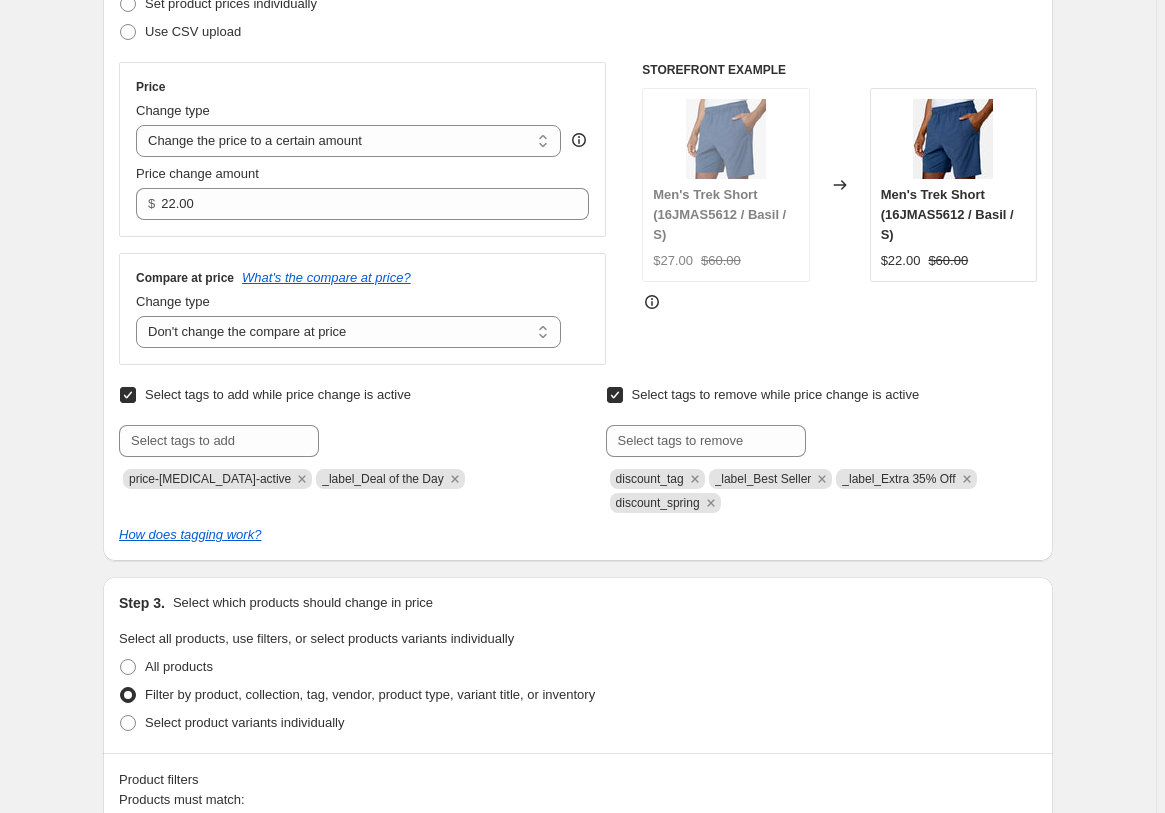 scroll, scrollTop: 612, scrollLeft: 0, axis: vertical 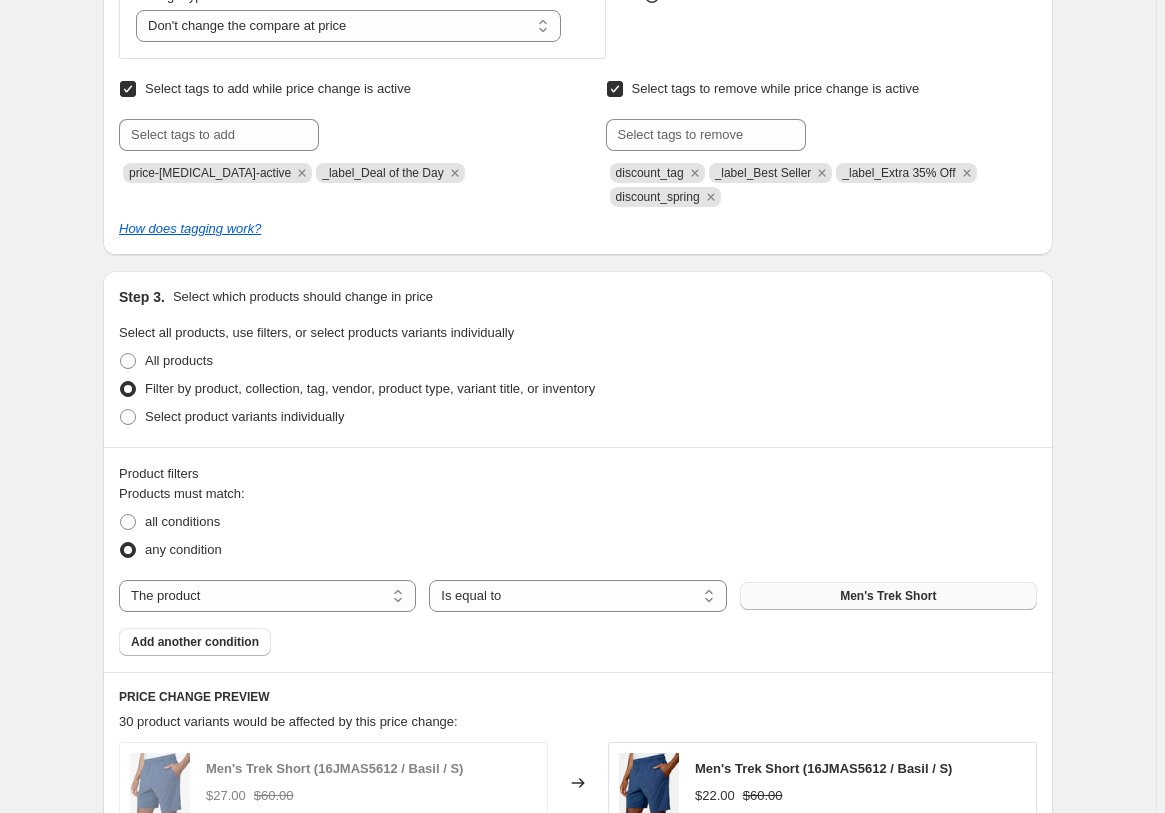 click on "Men's Trek Short" at bounding box center [888, 596] 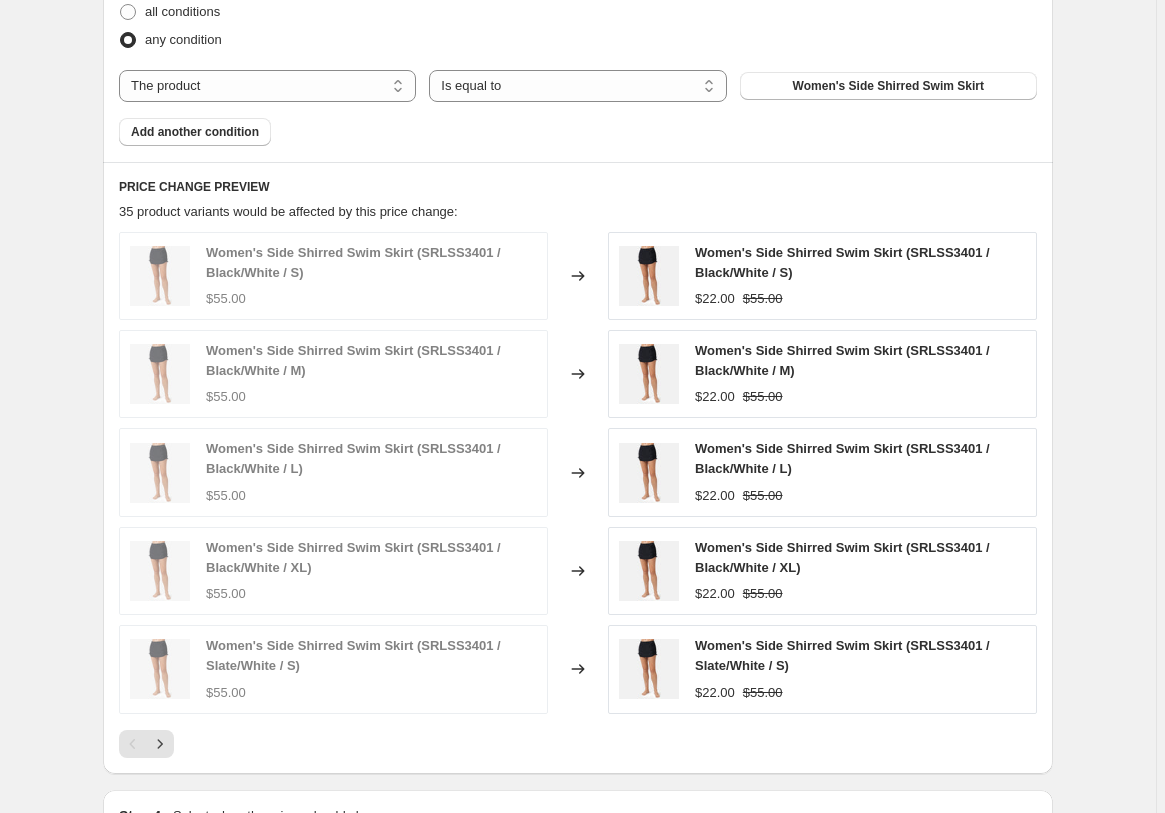 scroll, scrollTop: 1393, scrollLeft: 0, axis: vertical 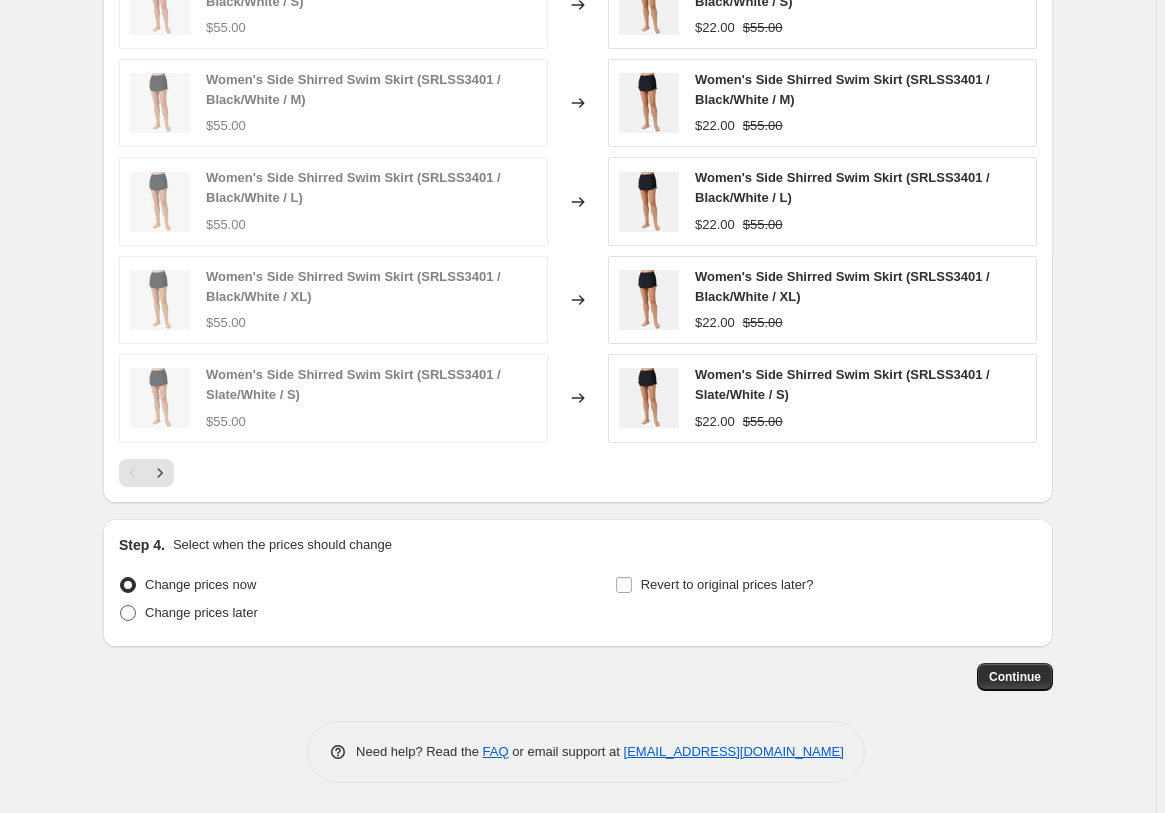 click on "Change prices later" at bounding box center (201, 612) 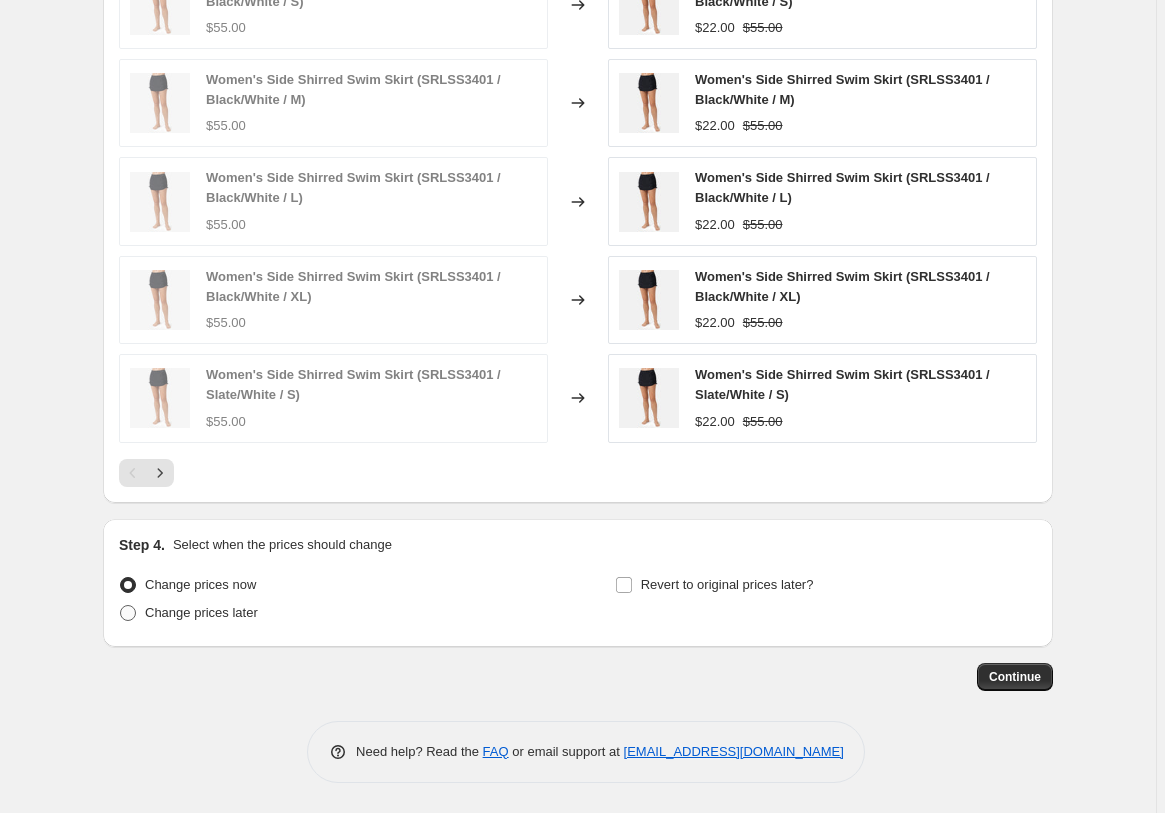 radio on "true" 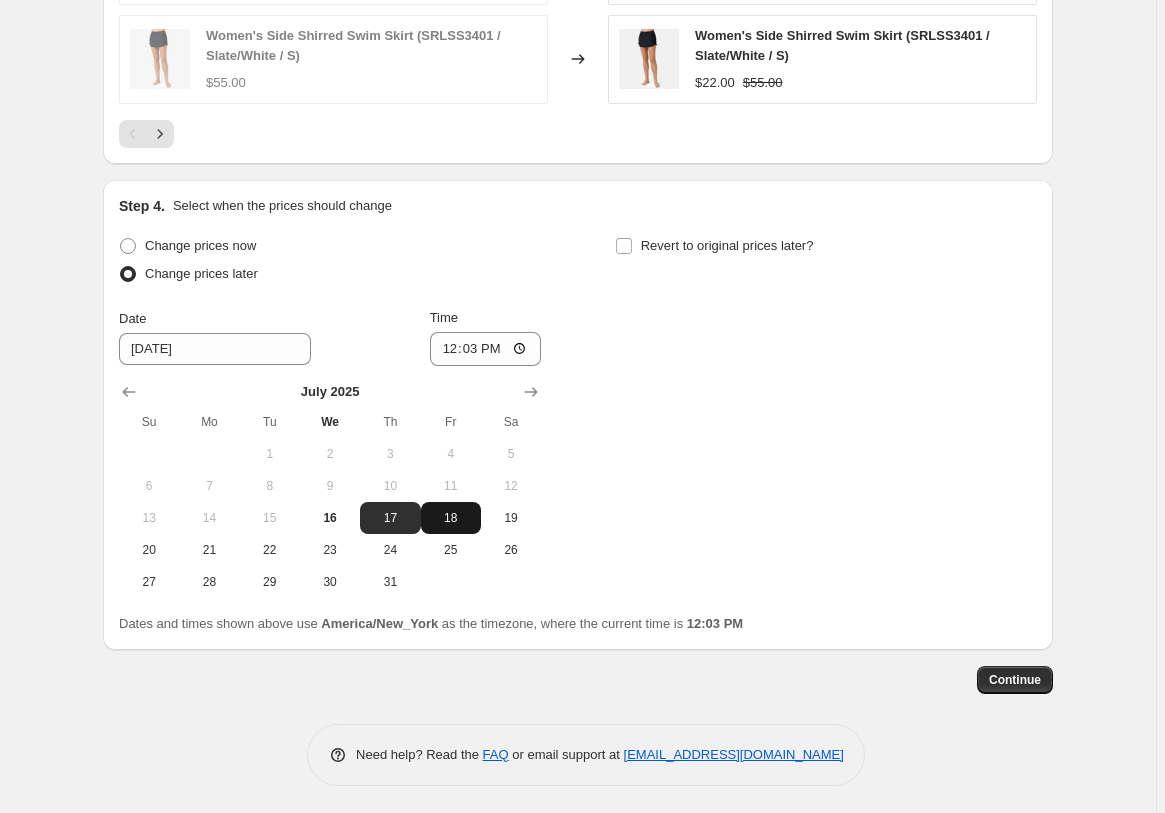scroll, scrollTop: 1733, scrollLeft: 0, axis: vertical 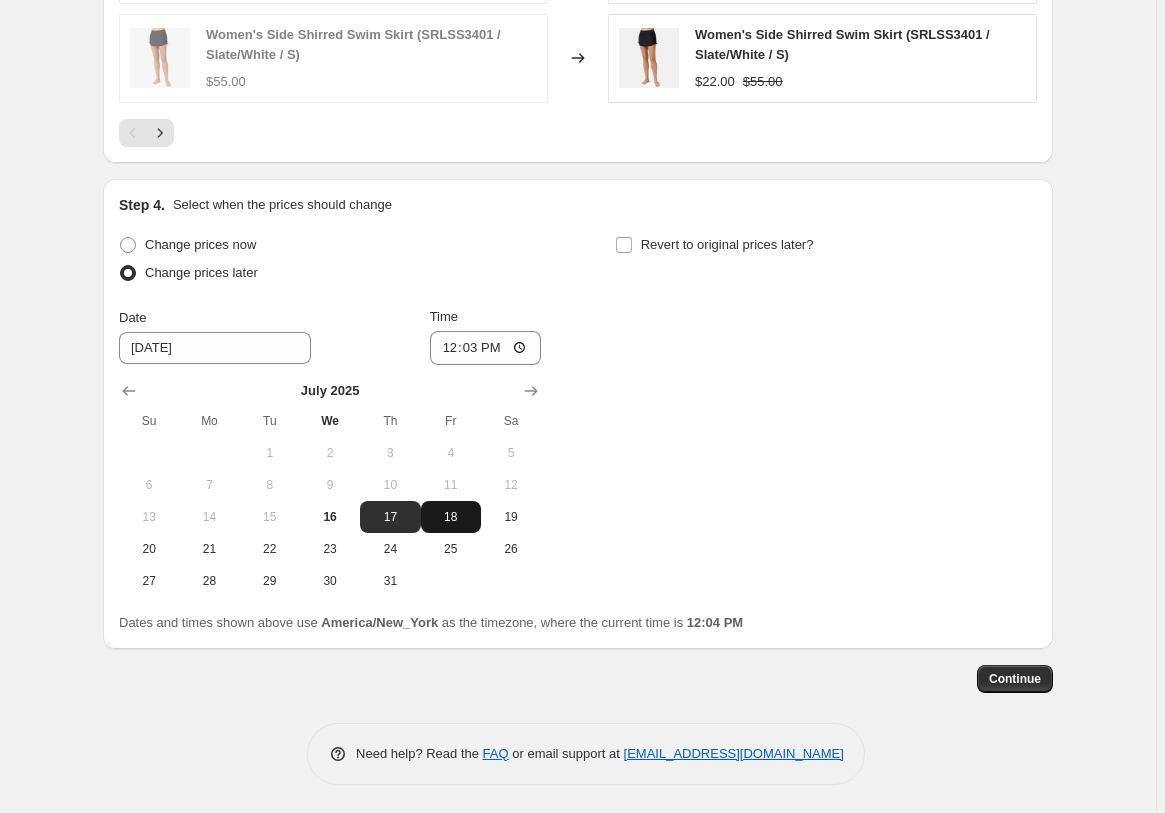 click on "18" at bounding box center [451, 517] 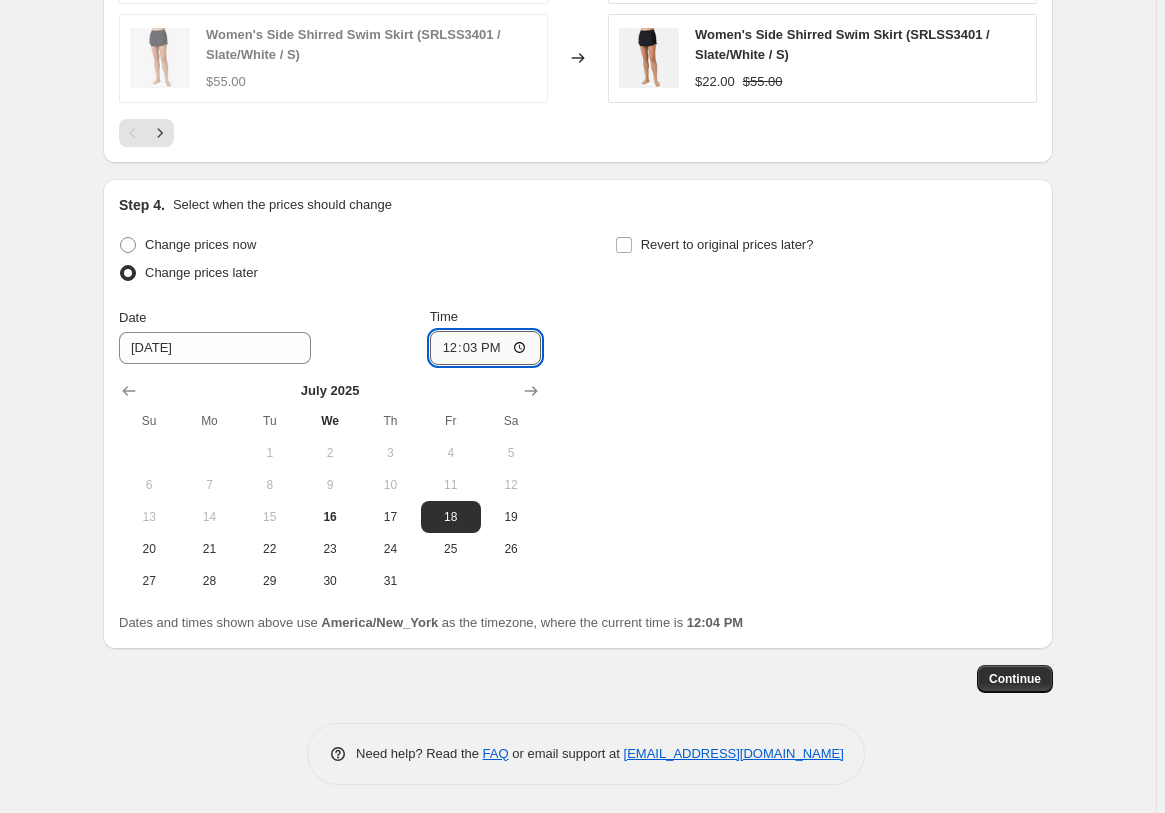 click on "12:03" at bounding box center [486, 348] 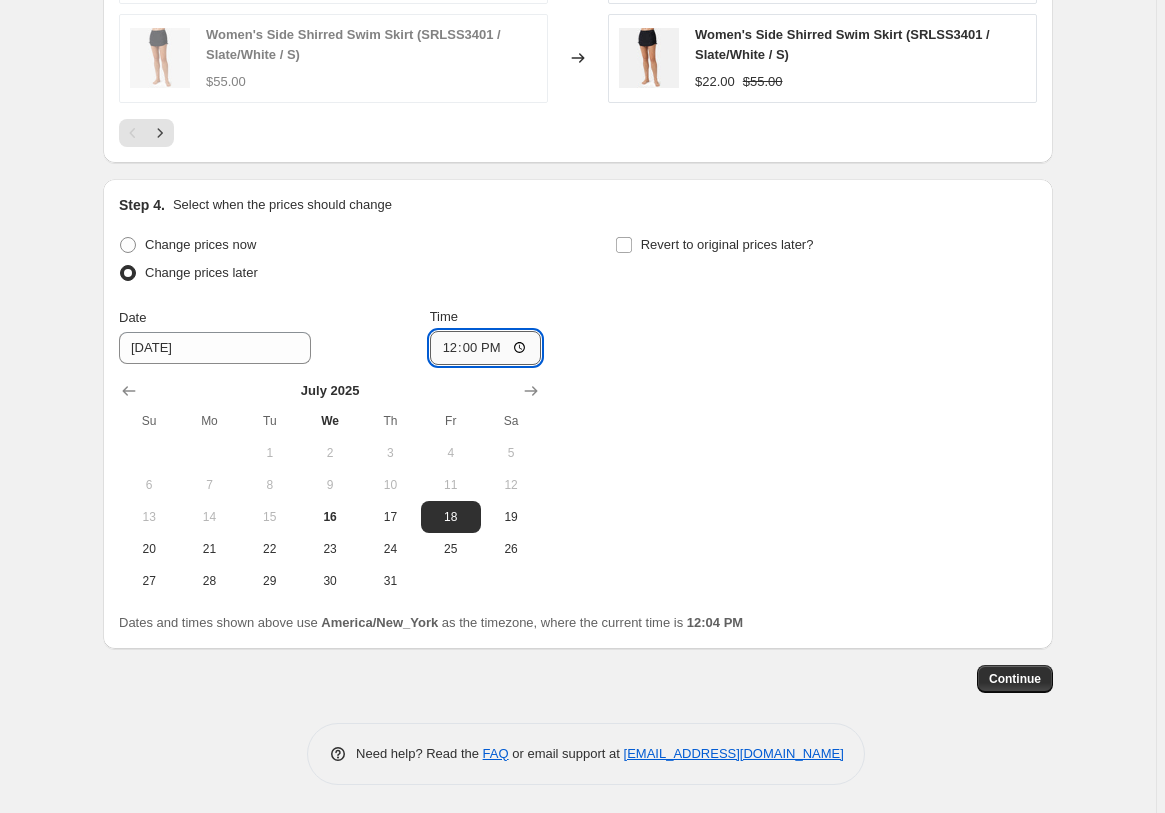 type on "00:00" 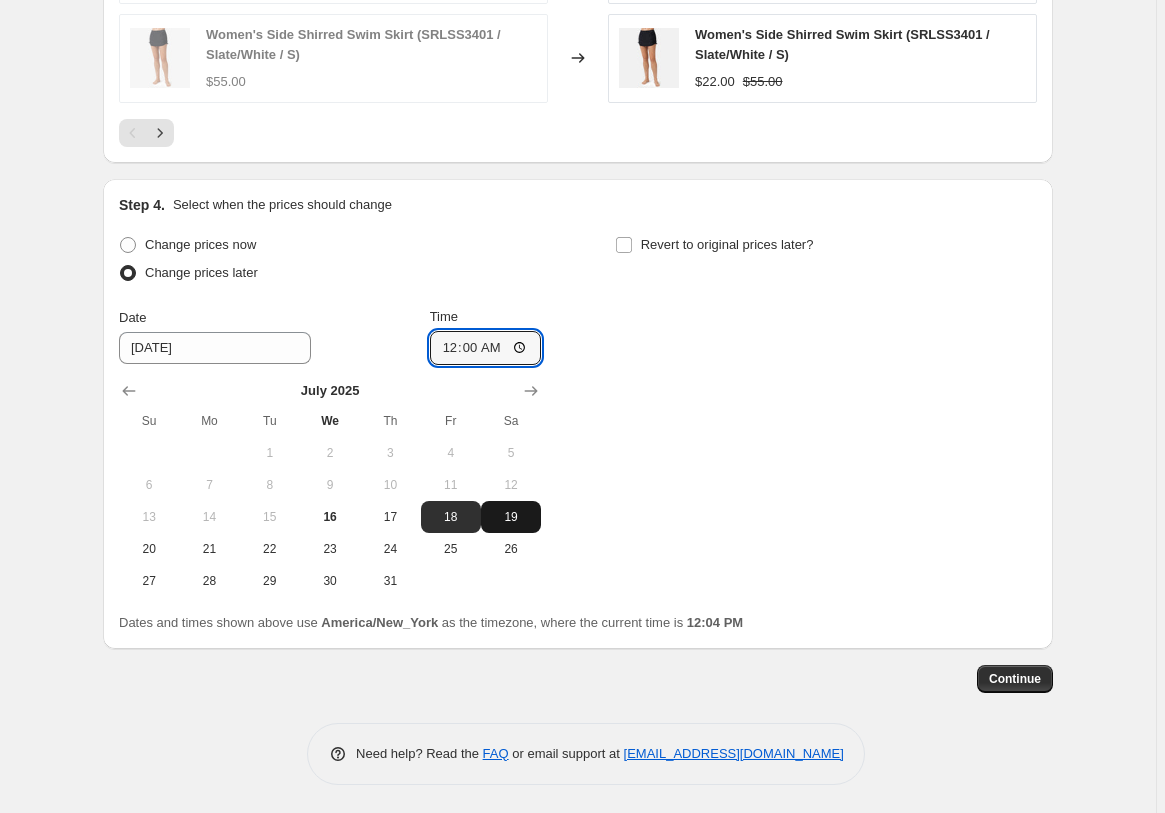 click on "19" at bounding box center (511, 517) 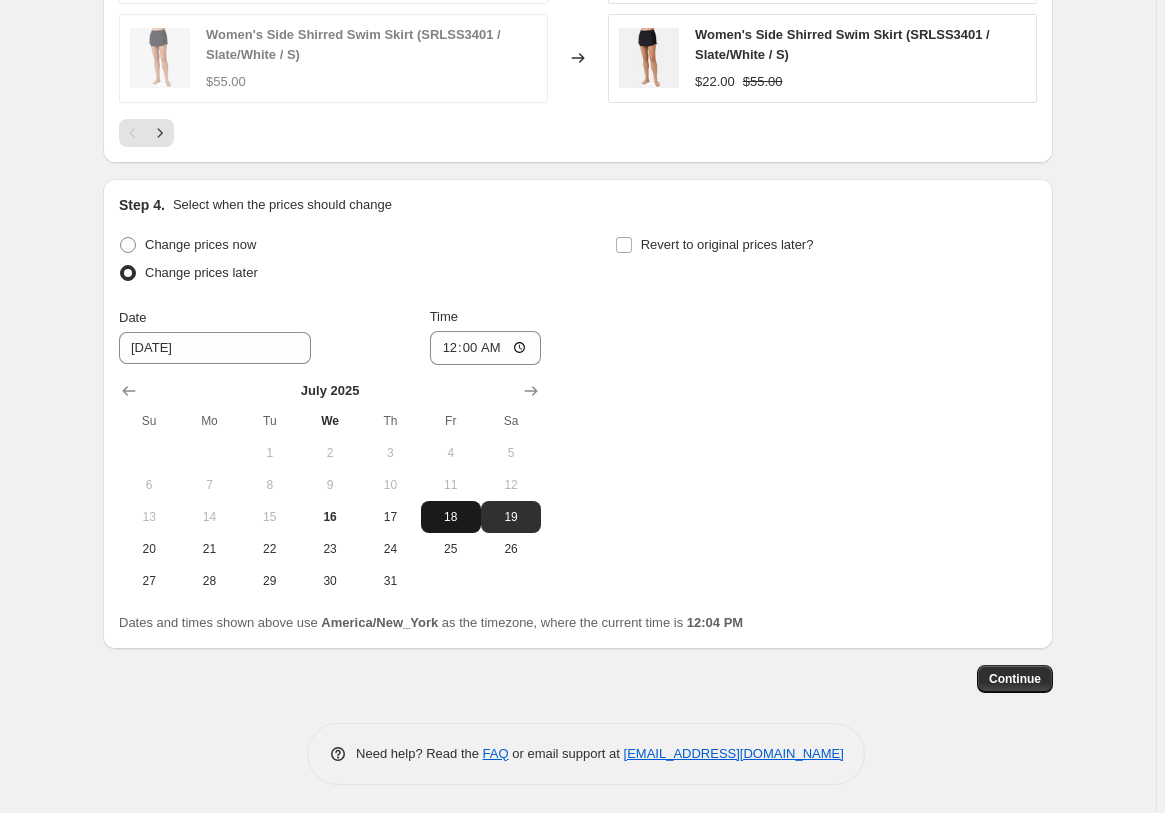 click on "18" at bounding box center [451, 517] 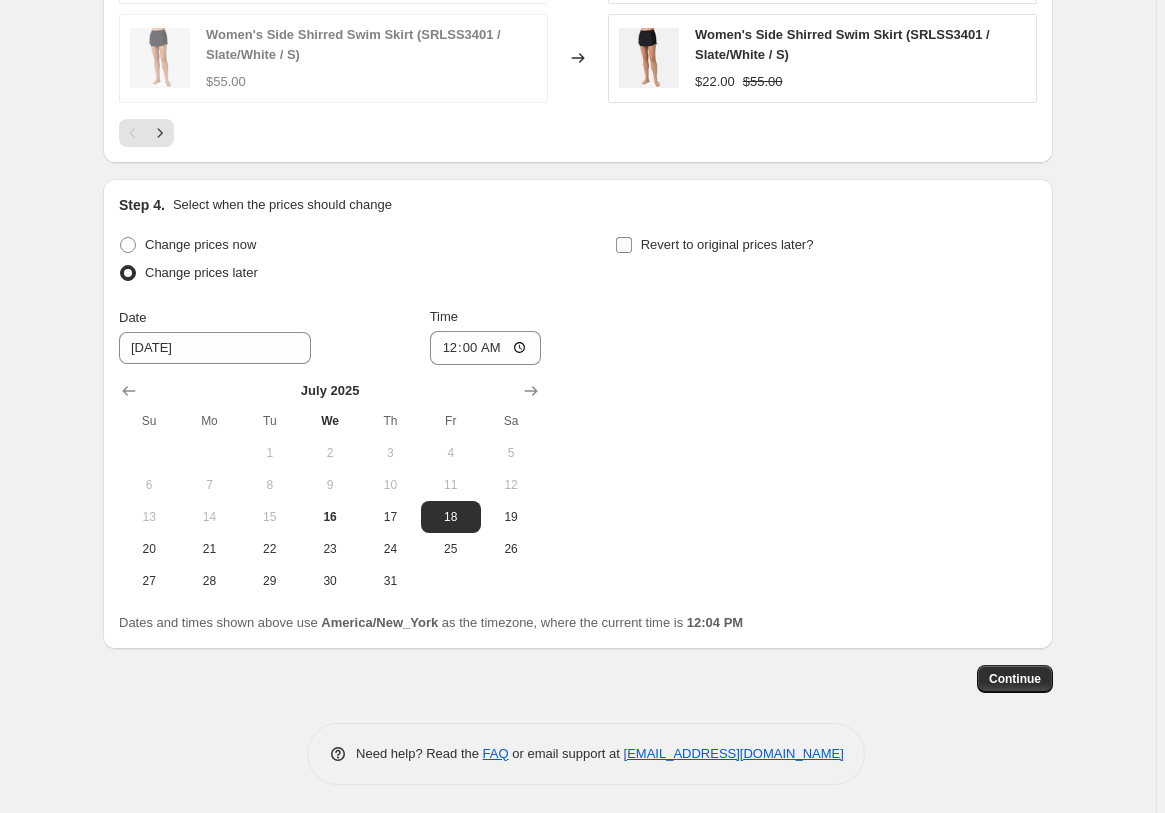 click on "Revert to original prices later?" at bounding box center (727, 244) 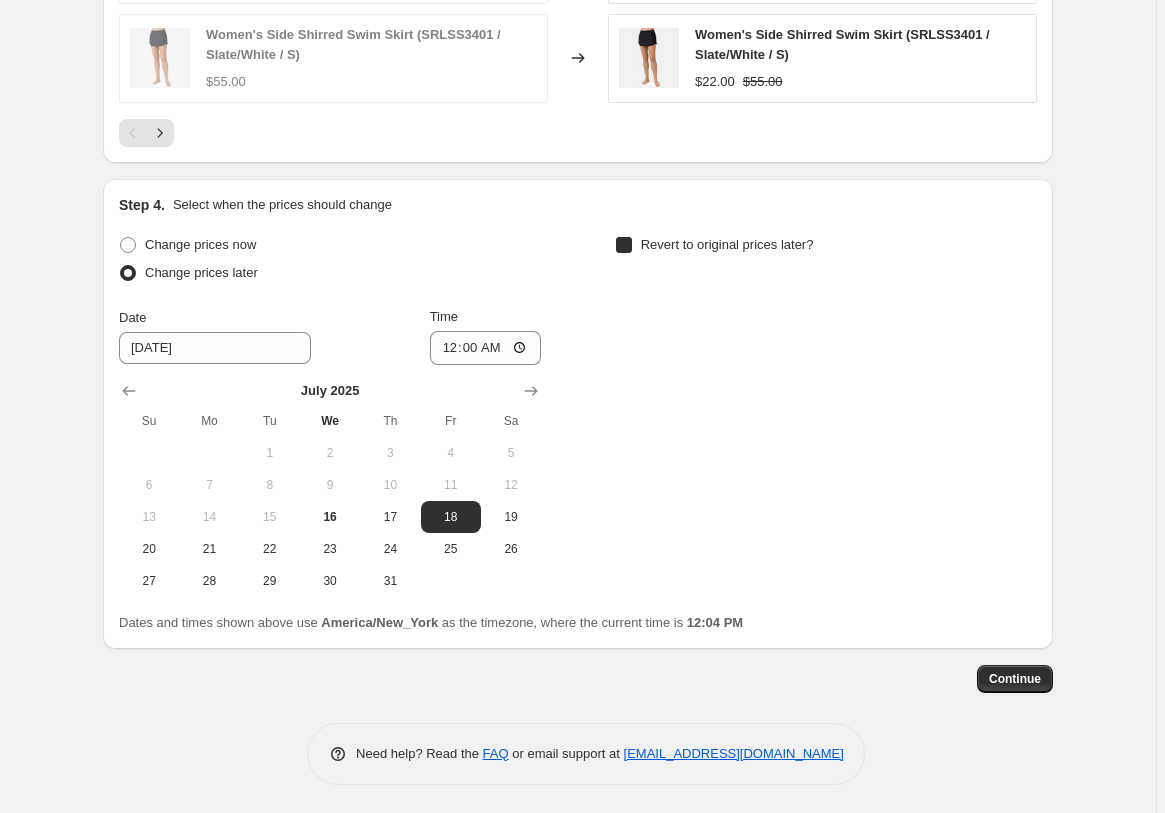 checkbox on "true" 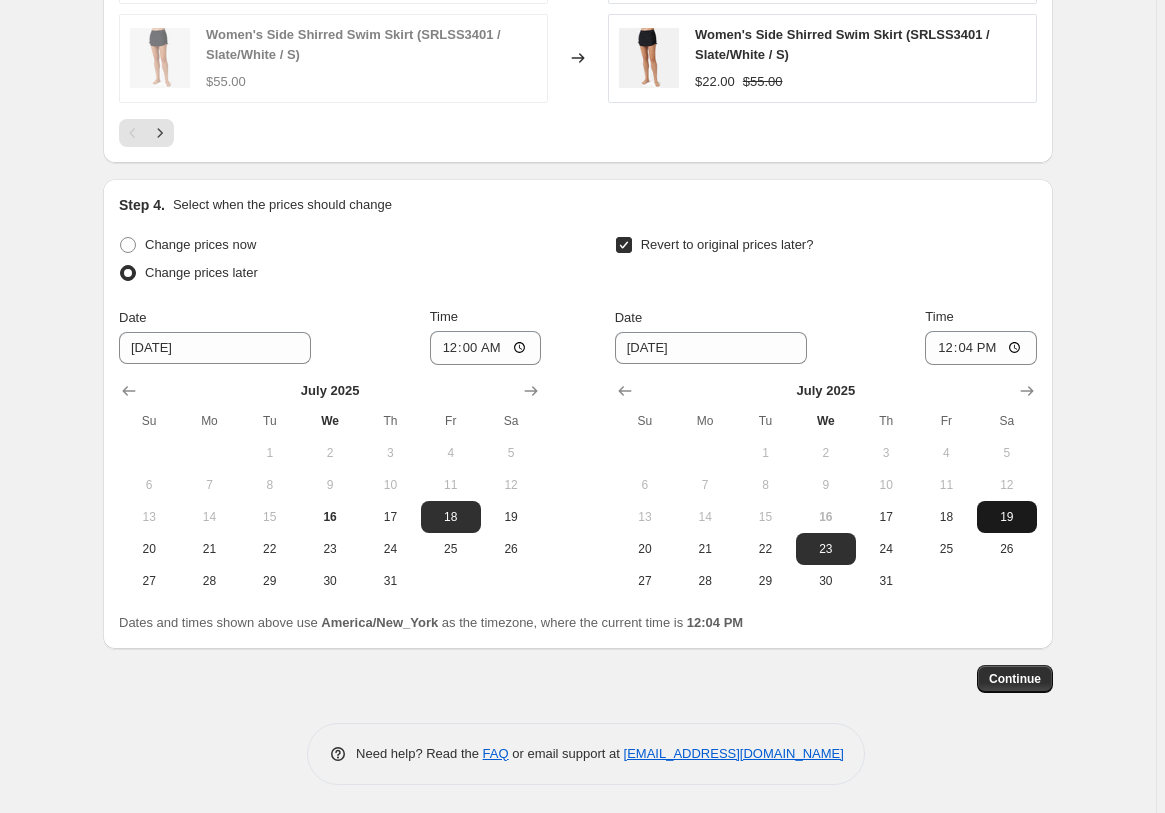 click on "19" at bounding box center (1007, 517) 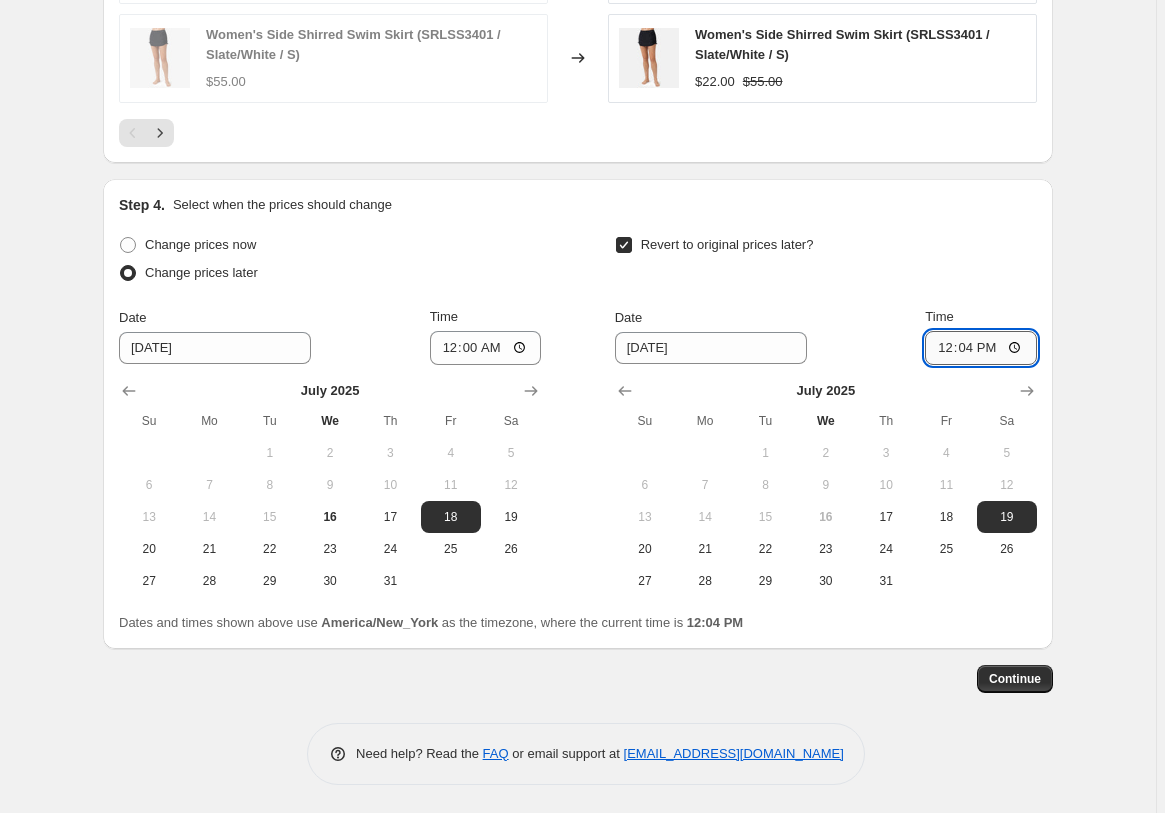 click on "12:04" at bounding box center [981, 348] 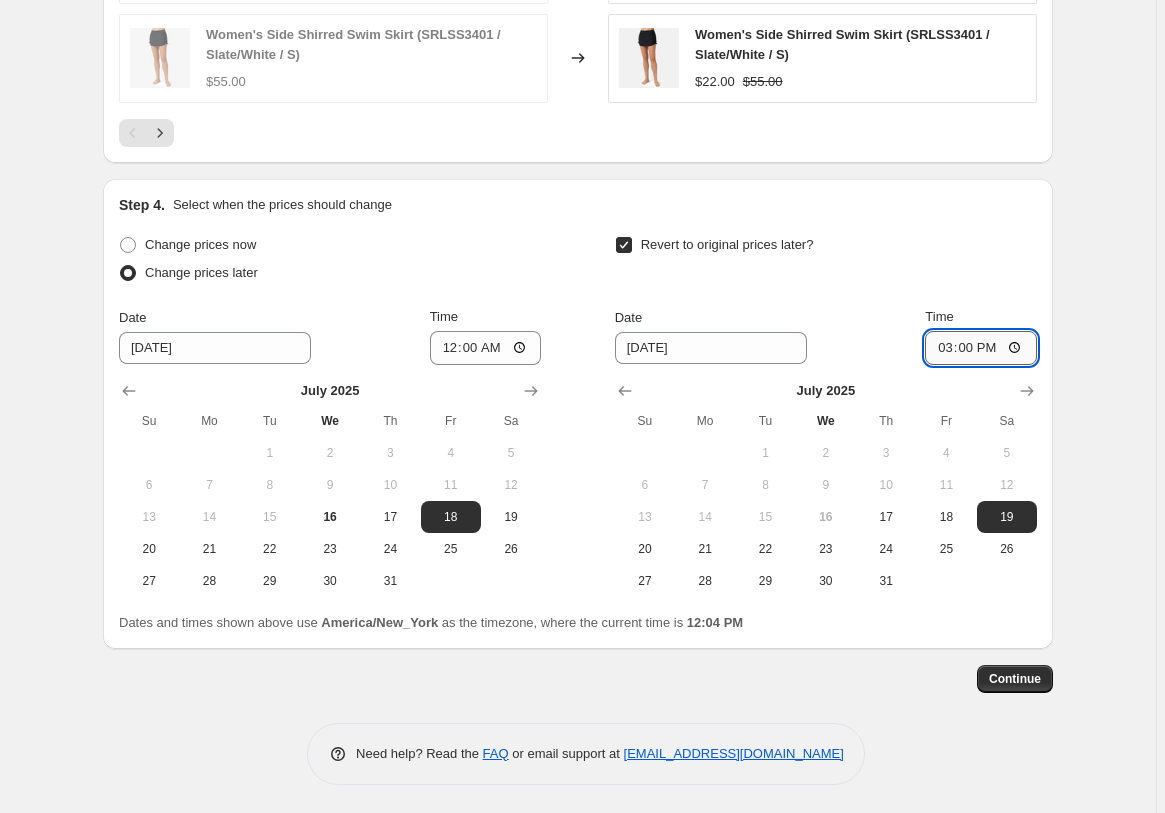 type on "03:00" 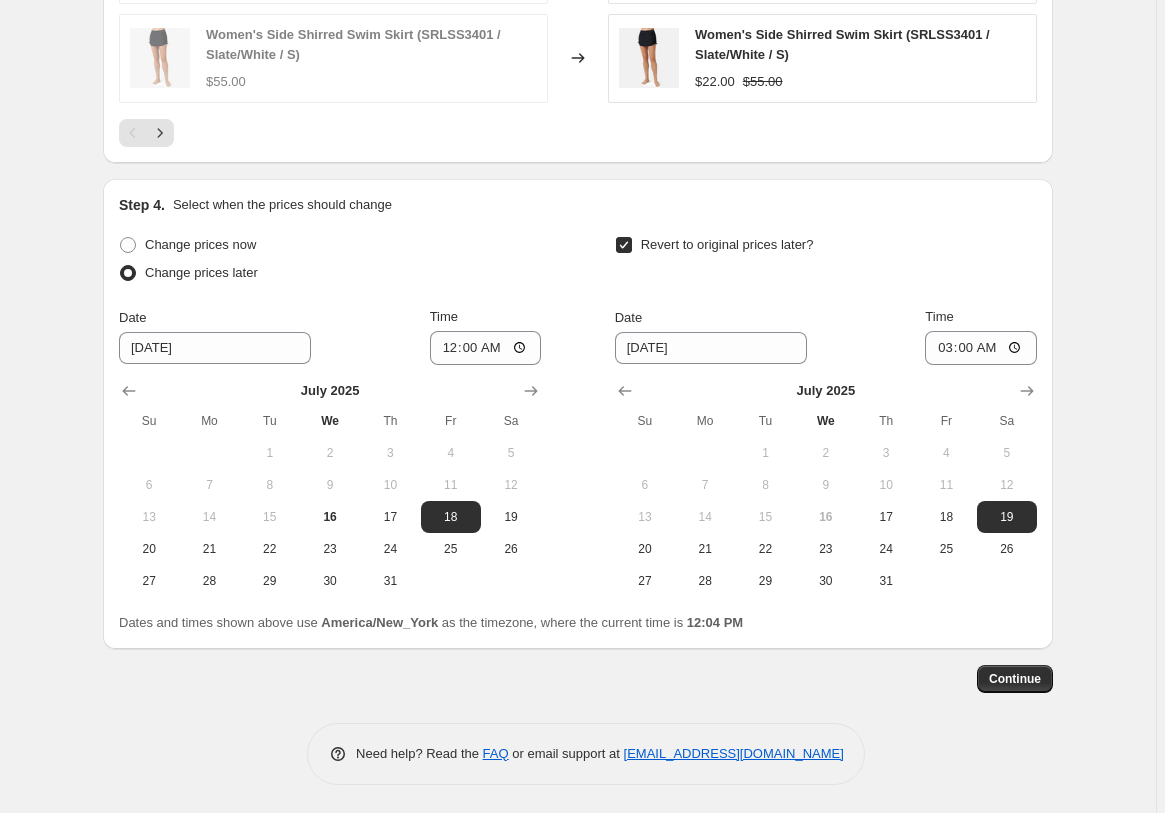 click on "Revert to original prices later?" at bounding box center (826, 261) 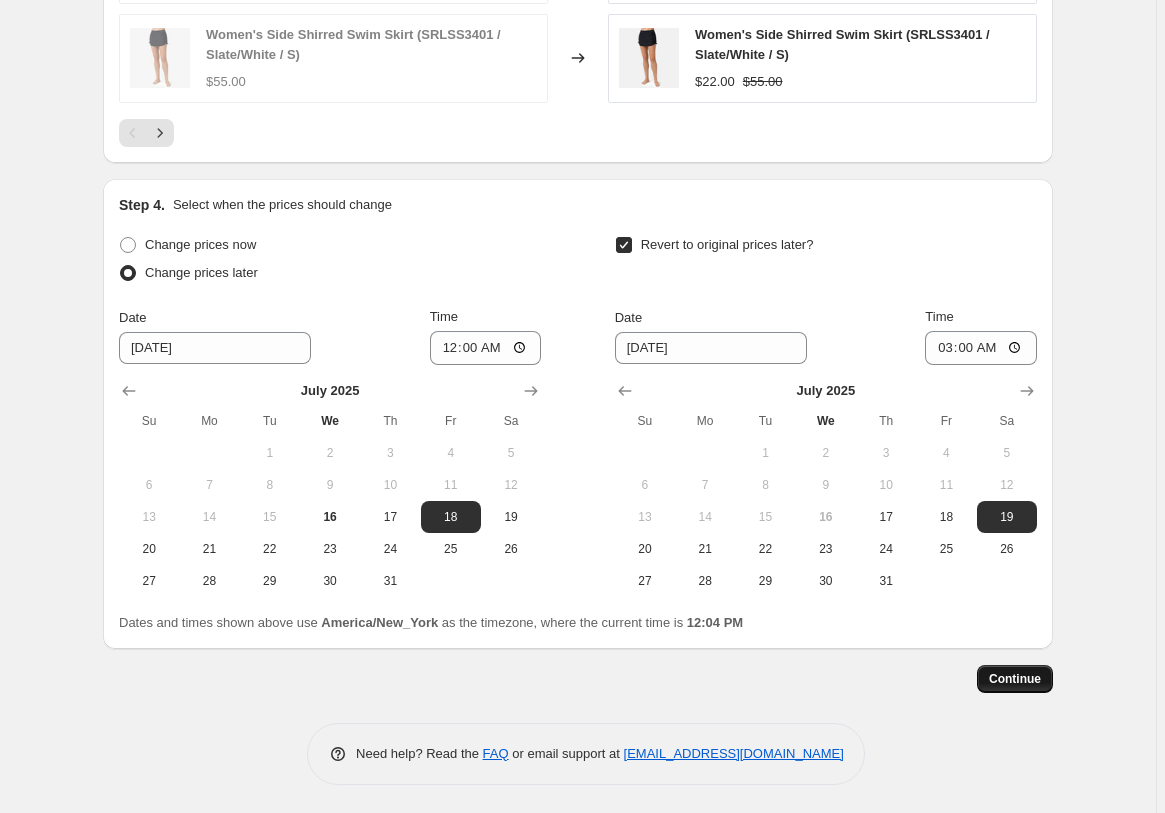 click on "Continue" at bounding box center (1015, 679) 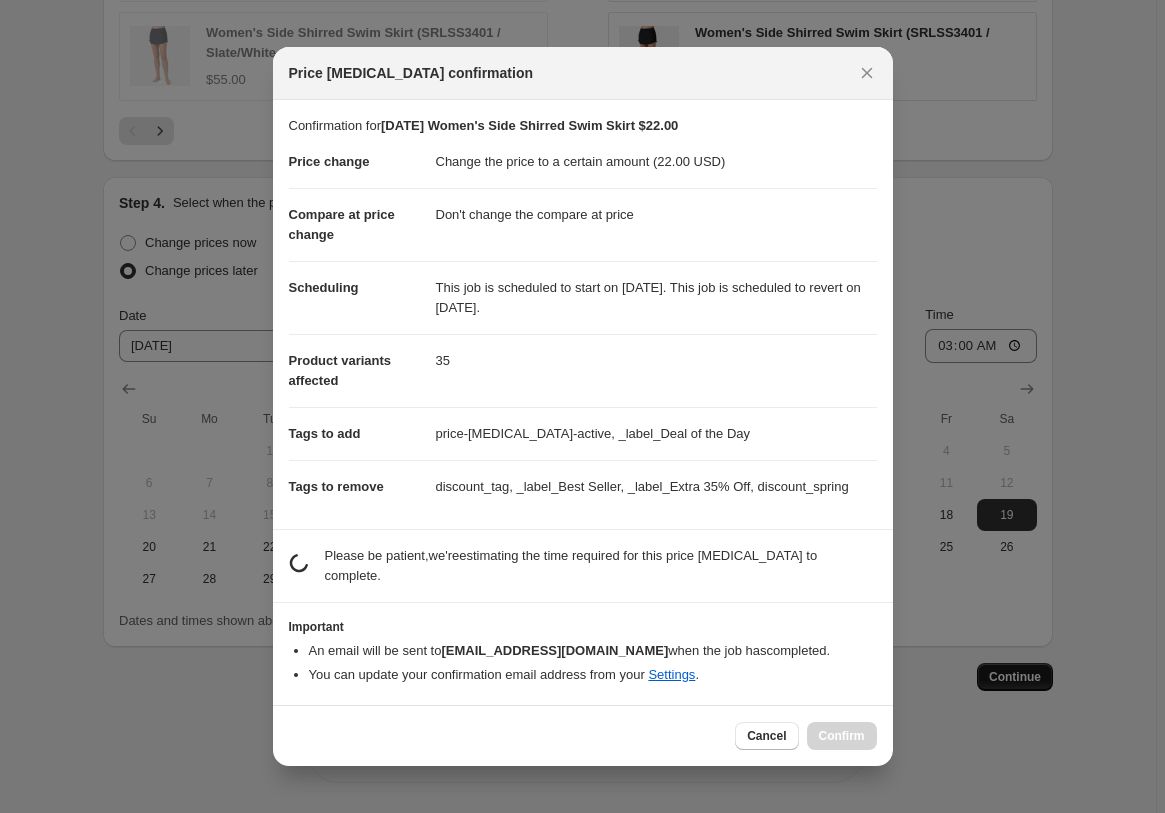 scroll, scrollTop: 0, scrollLeft: 0, axis: both 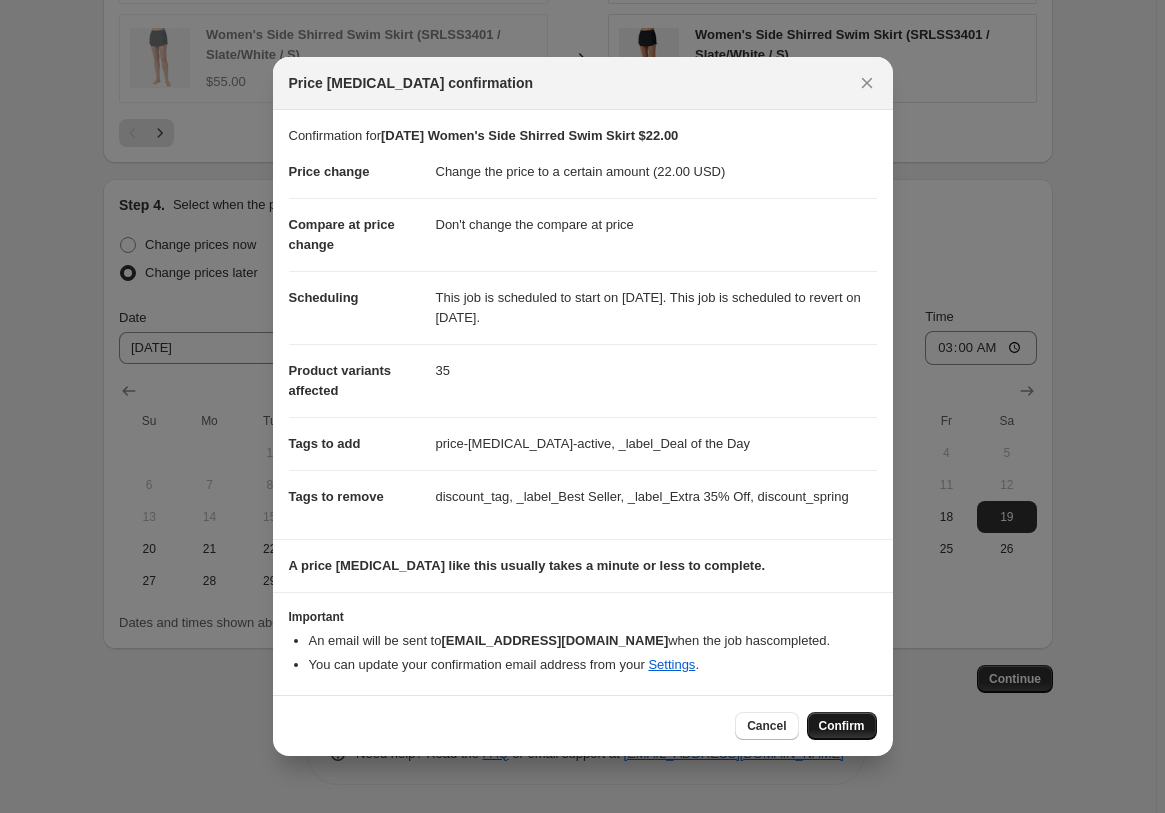 click on "Confirm" at bounding box center (842, 726) 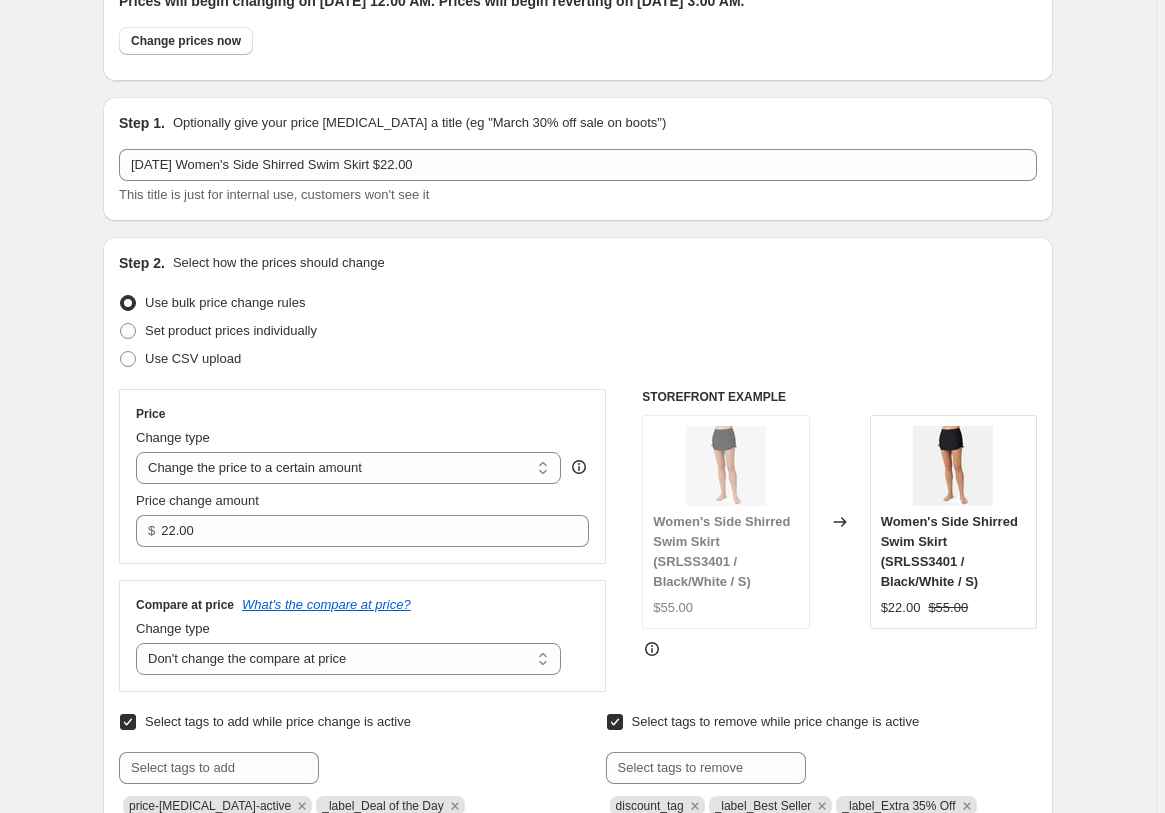 scroll, scrollTop: 0, scrollLeft: 0, axis: both 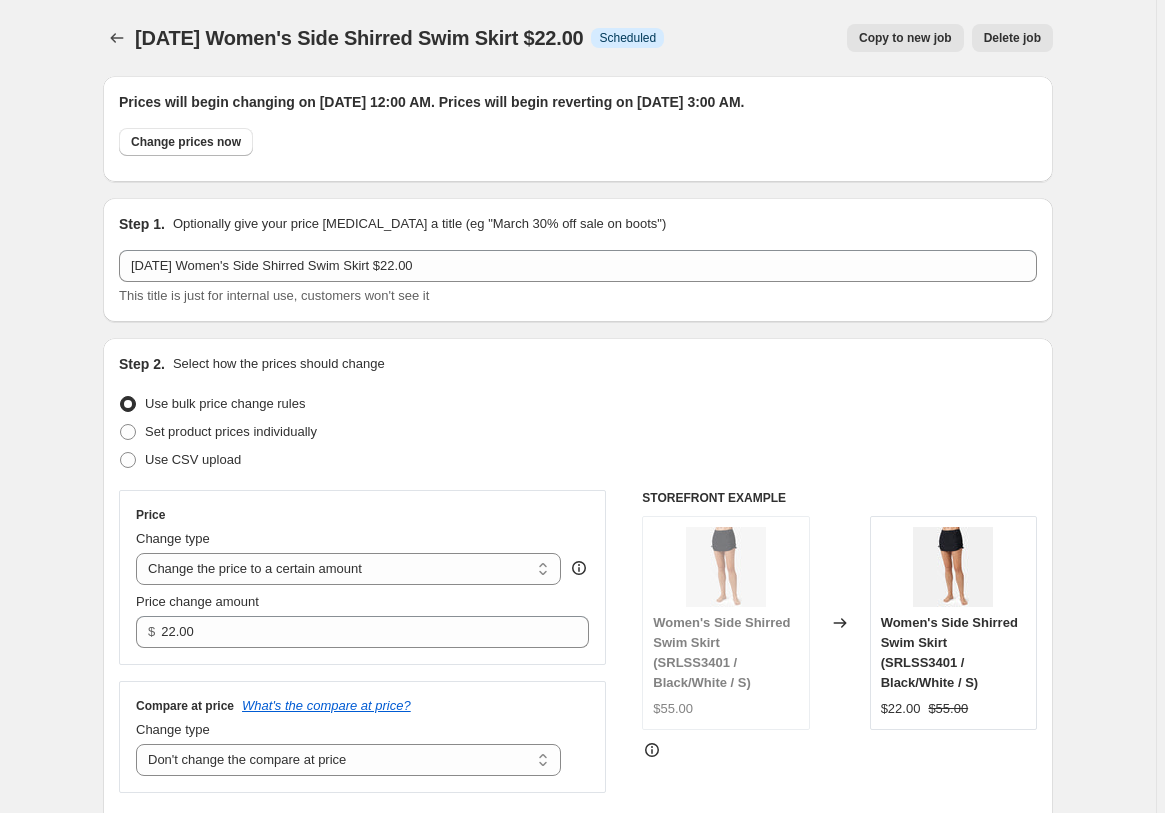 click on "Copy to new job" at bounding box center (905, 38) 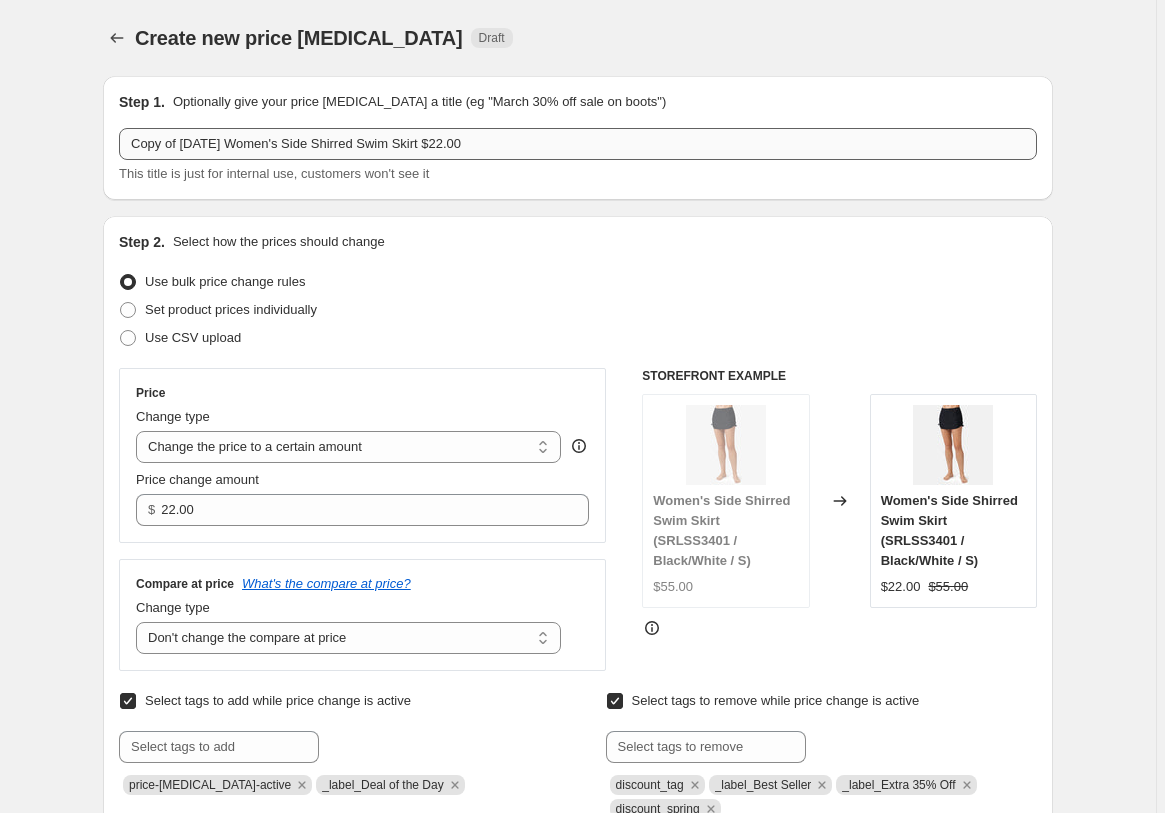 click on "Copy of [DATE] Women's Side Shirred Swim Skirt $22.00" at bounding box center (578, 144) 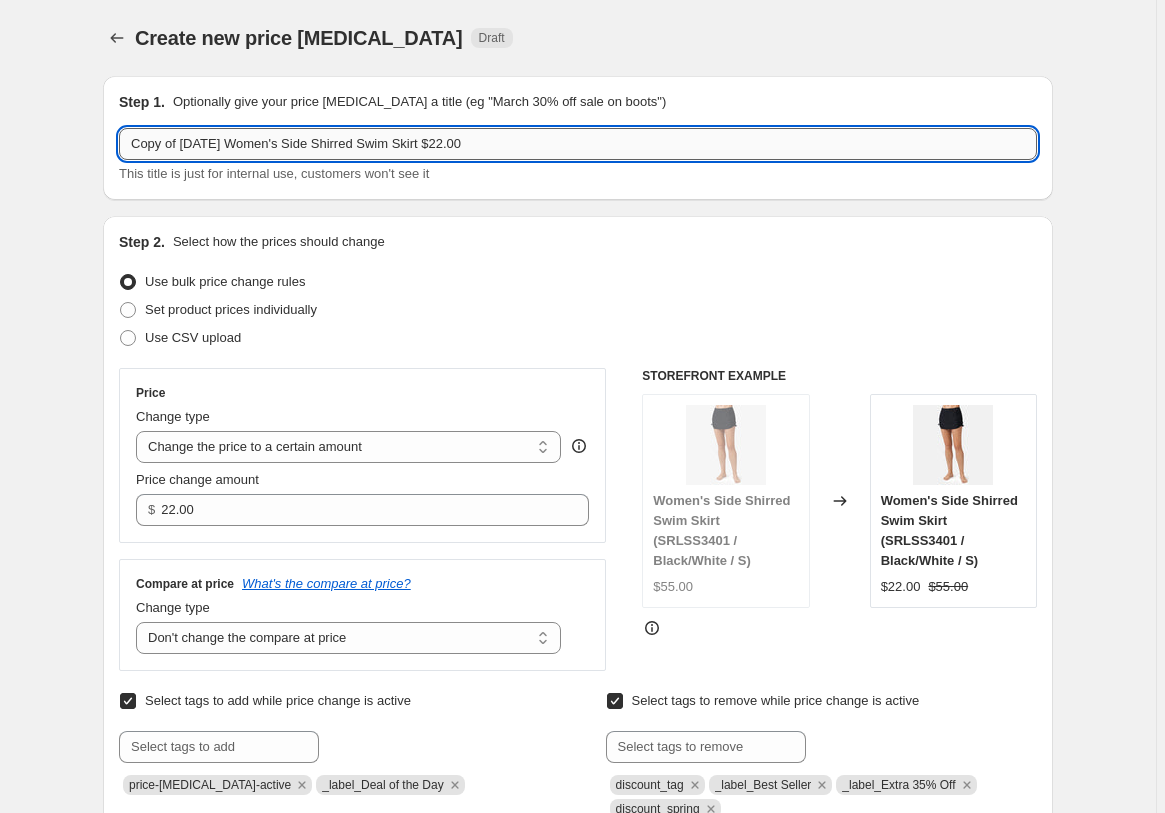 click on "Copy of [DATE] Women's Side Shirred Swim Skirt $22.00" at bounding box center (578, 144) 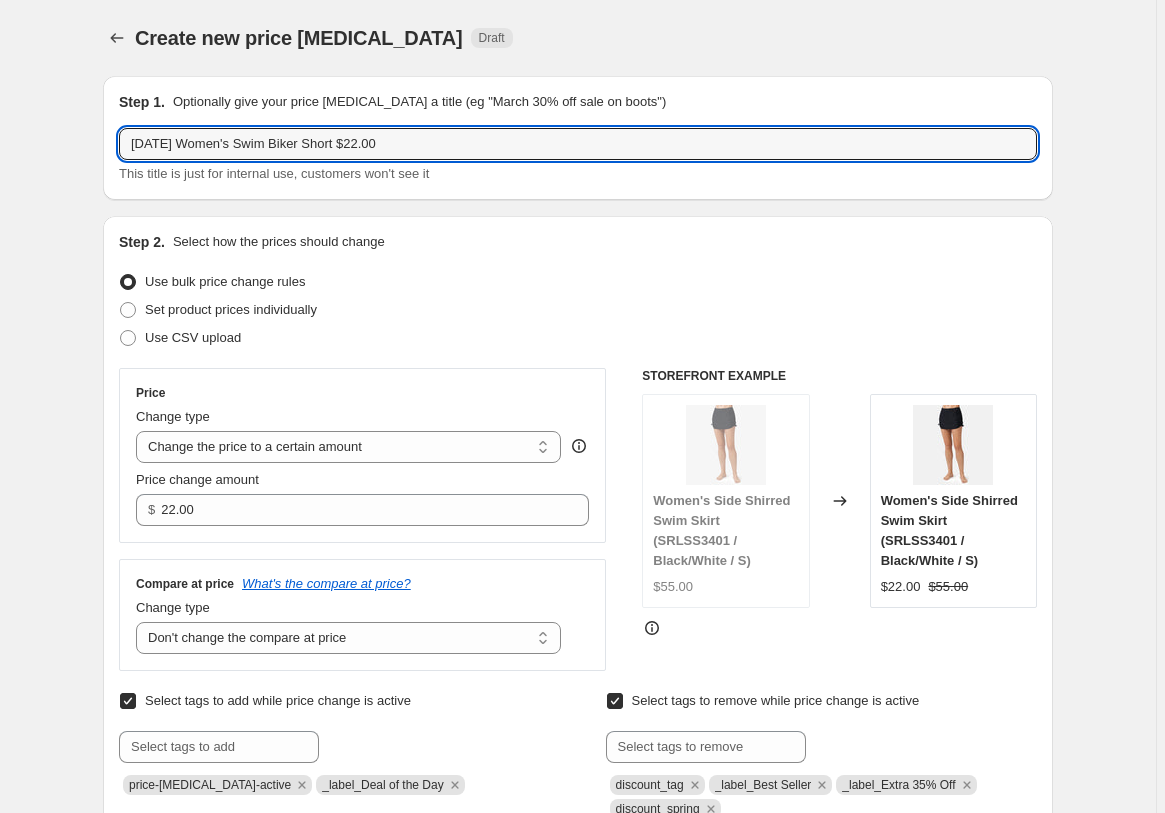 type on "[DATE] Women's Swim Biker Short $22.00" 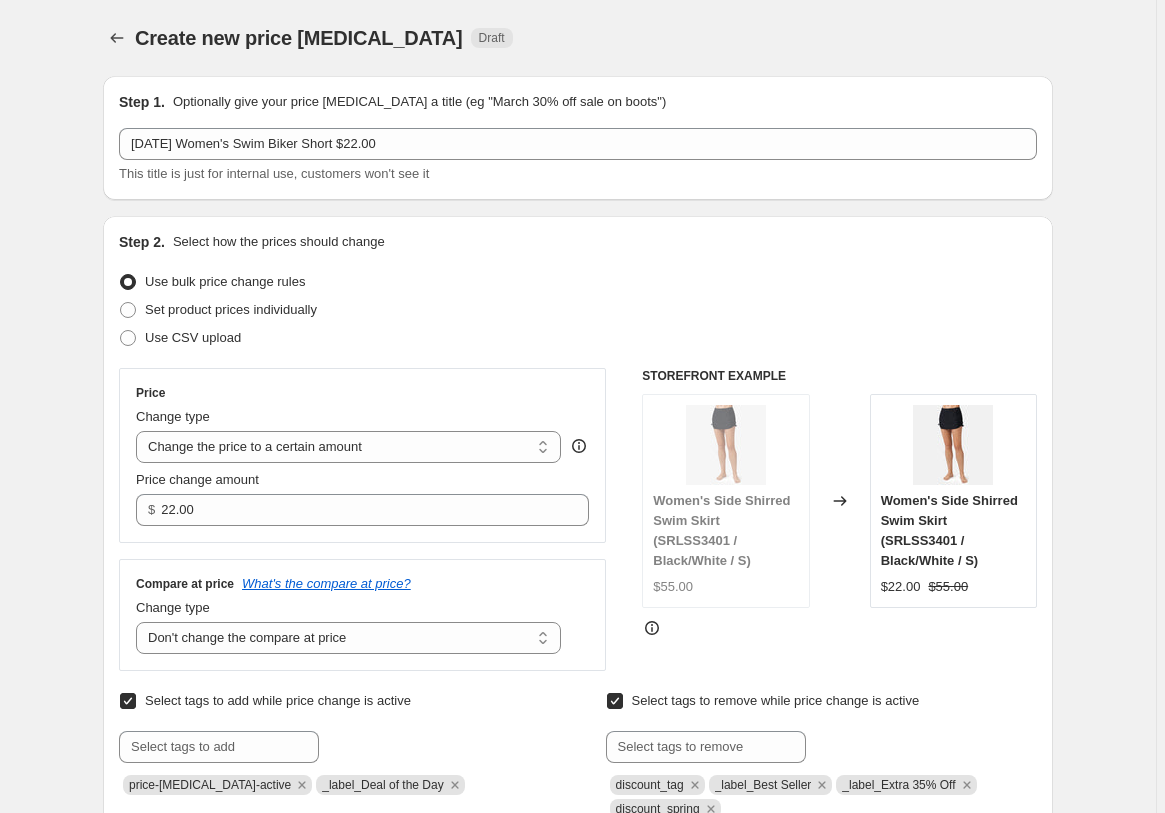 click on "Step 1. Optionally give your price [MEDICAL_DATA] a title (eg "March 30% off sale on boots") [DATE] Women's Swim Biker Short $22.00 This title is just for internal use, customers won't see it" at bounding box center [578, 138] 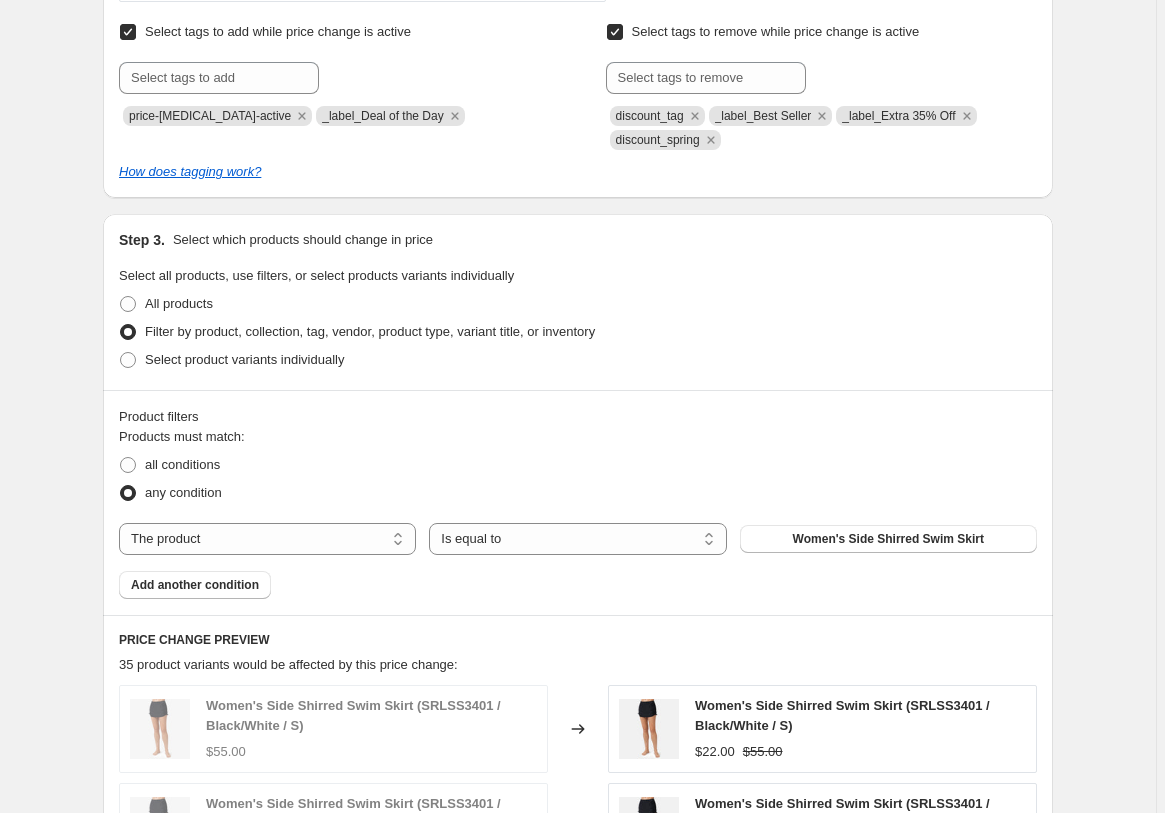 scroll, scrollTop: 714, scrollLeft: 0, axis: vertical 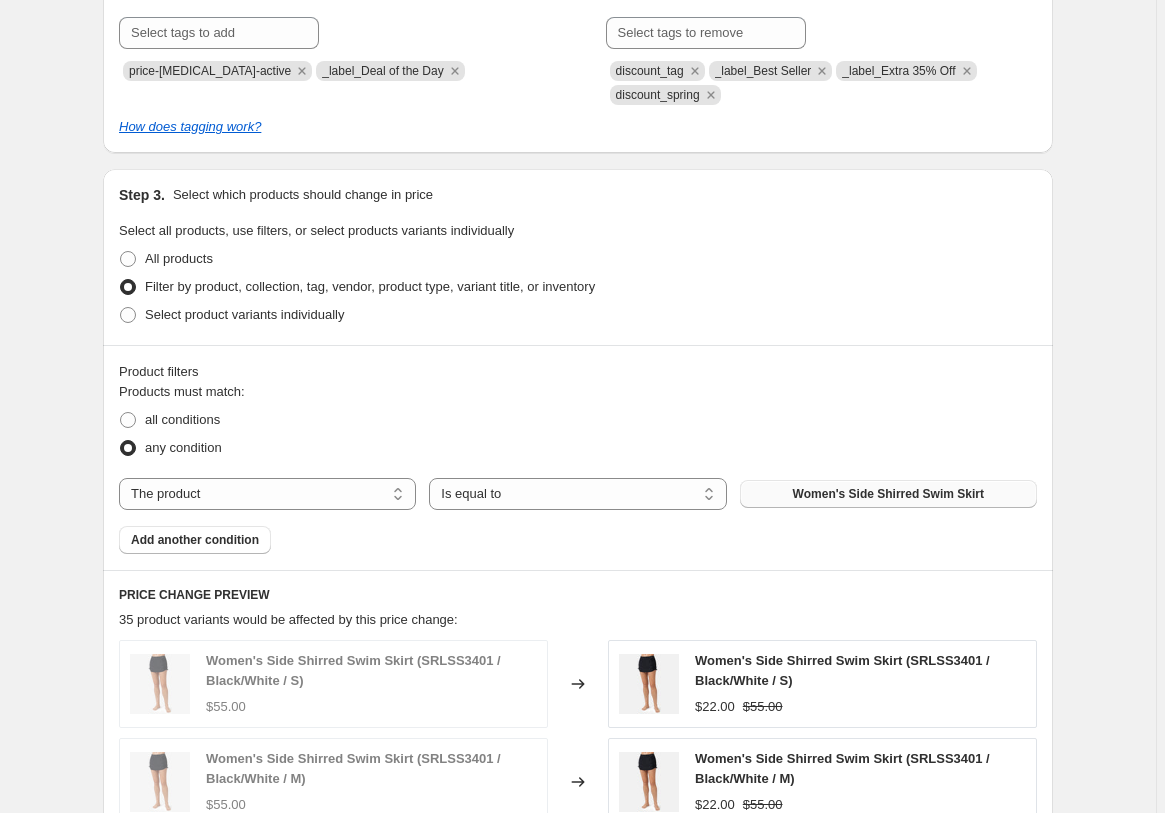 click on "Women's Side Shirred Swim Skirt" at bounding box center (888, 494) 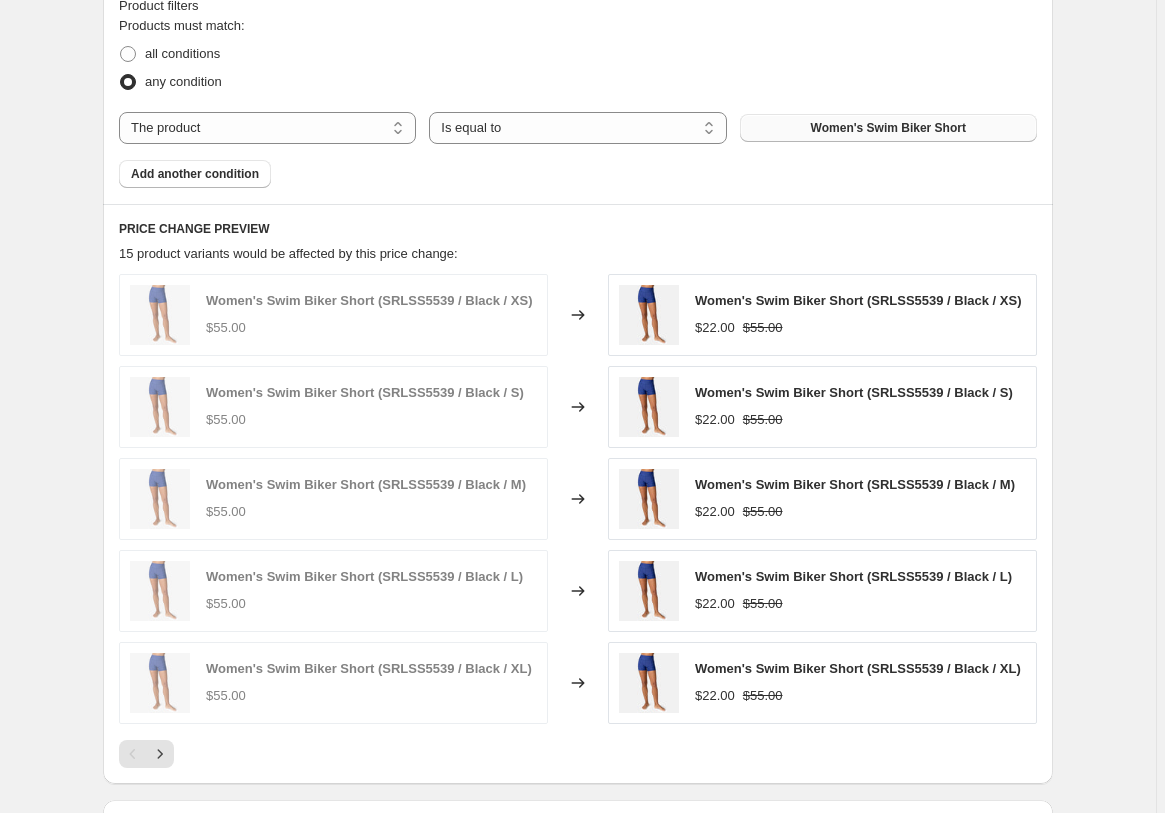 scroll, scrollTop: 1393, scrollLeft: 0, axis: vertical 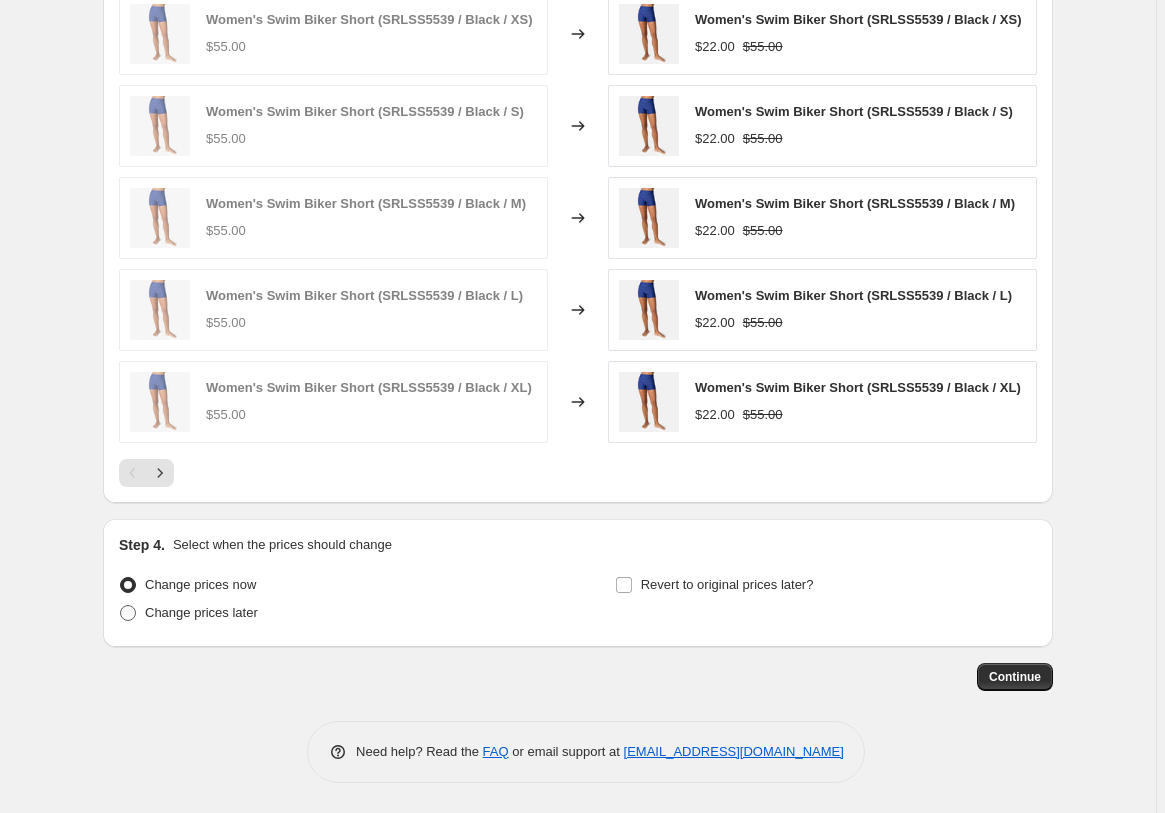 click on "Change prices later" at bounding box center [201, 612] 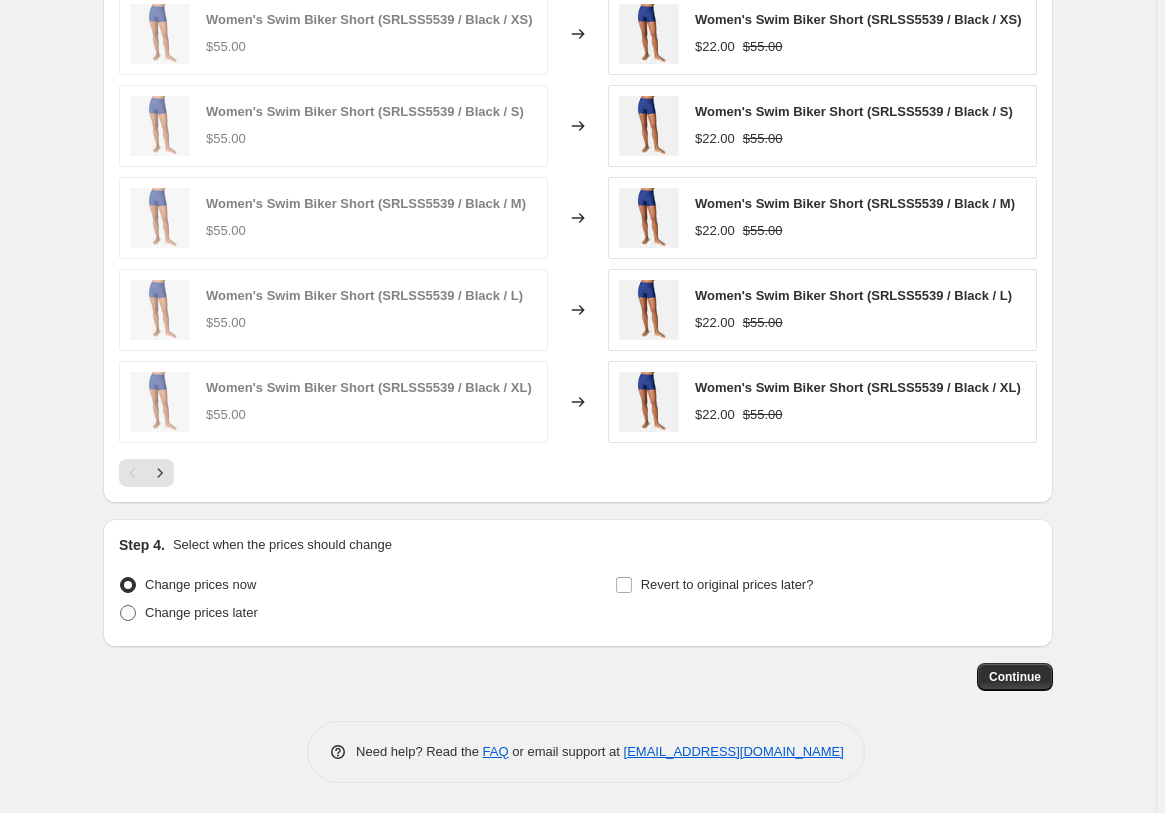 radio on "true" 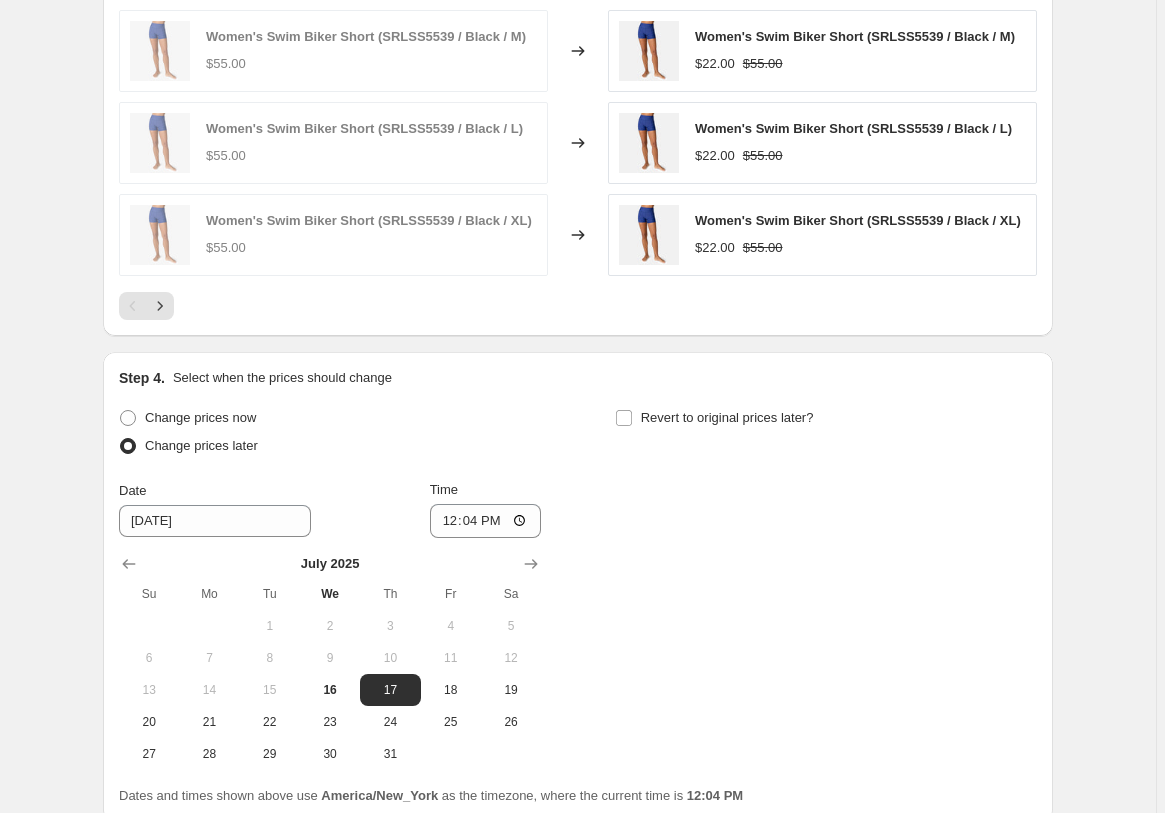 scroll, scrollTop: 1733, scrollLeft: 0, axis: vertical 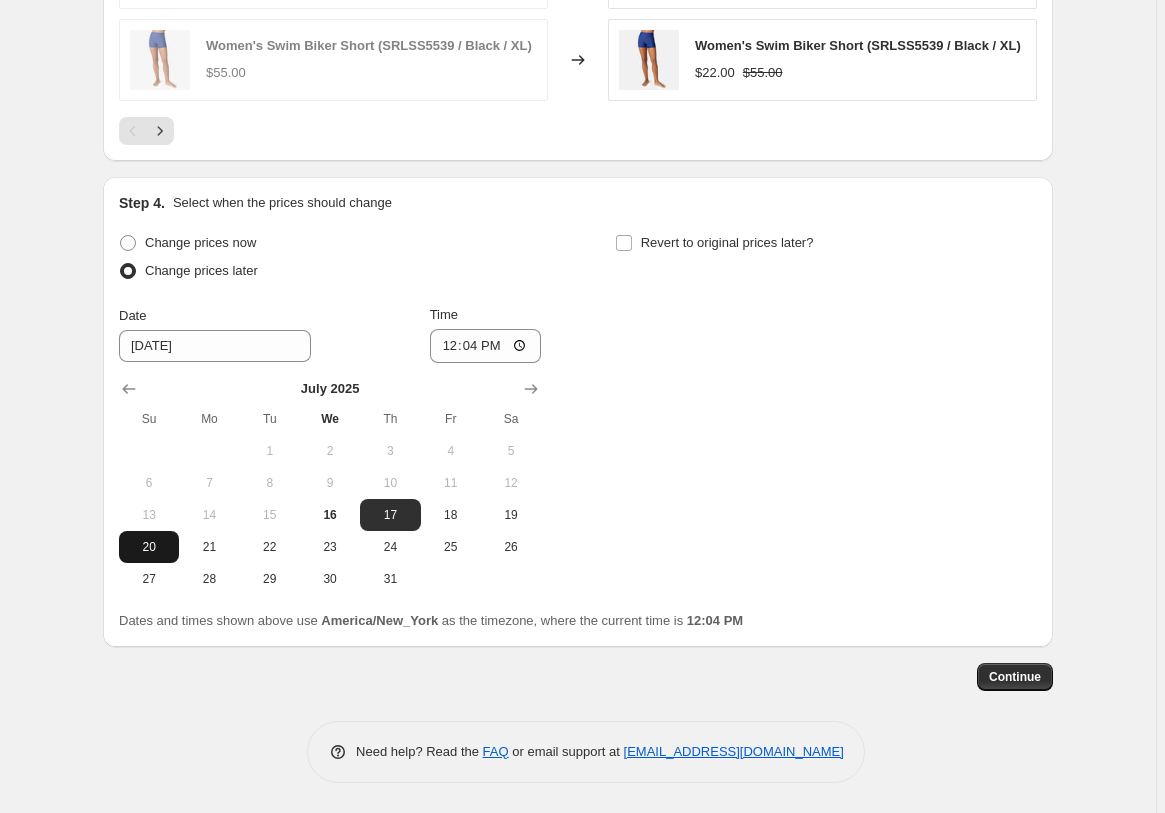 click on "20" at bounding box center [149, 547] 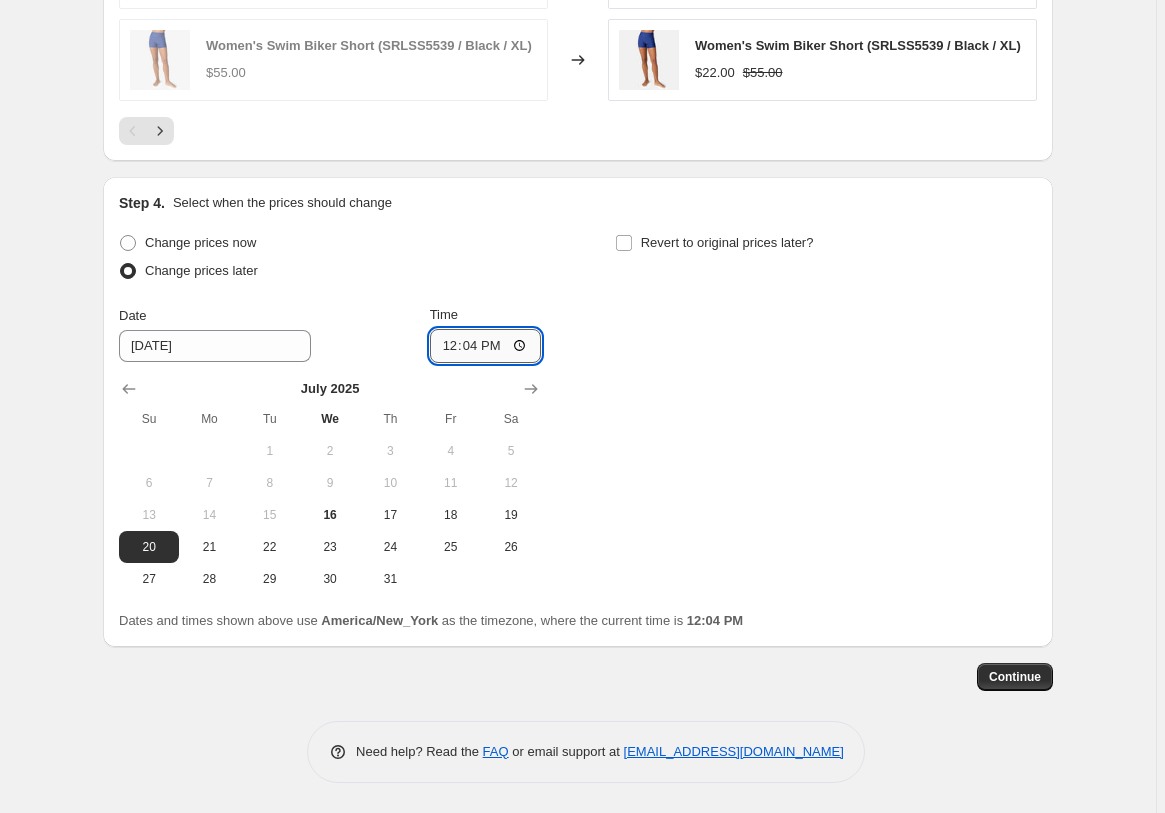 click on "12:04" at bounding box center [486, 346] 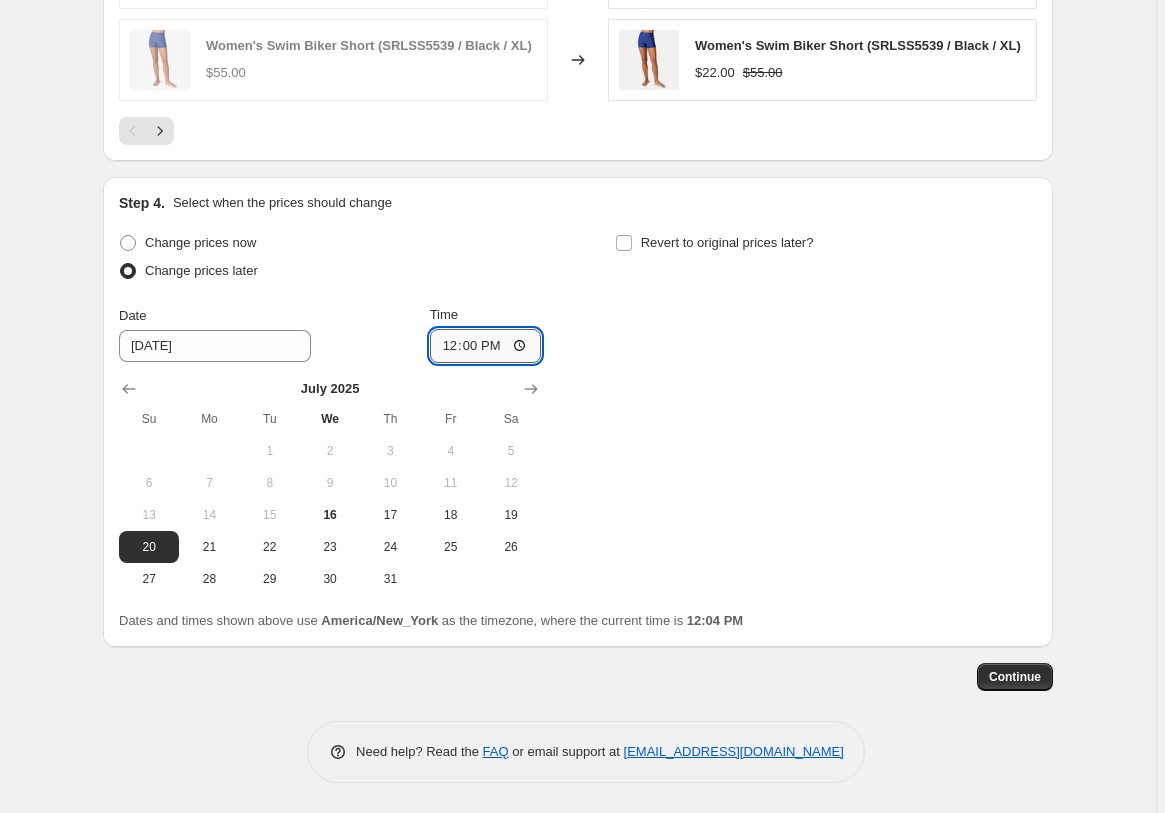 type on "00:00" 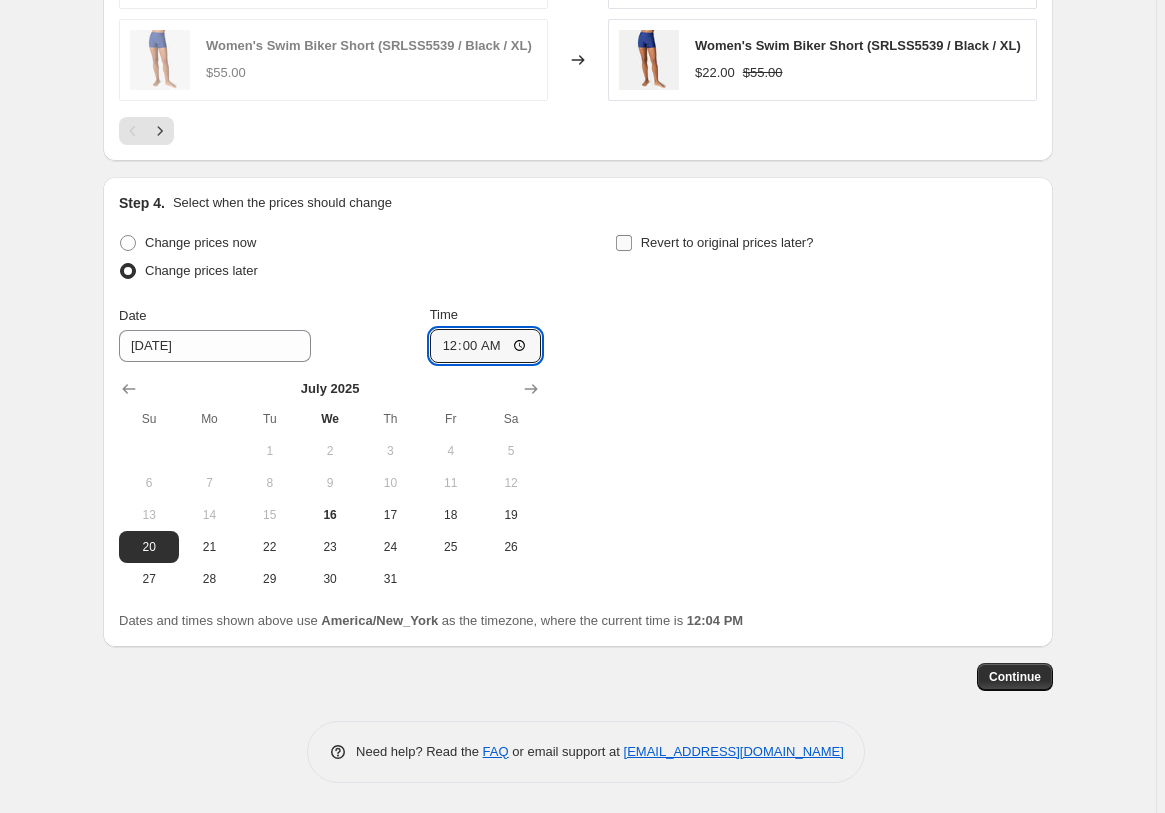 click on "Revert to original prices later?" at bounding box center (727, 242) 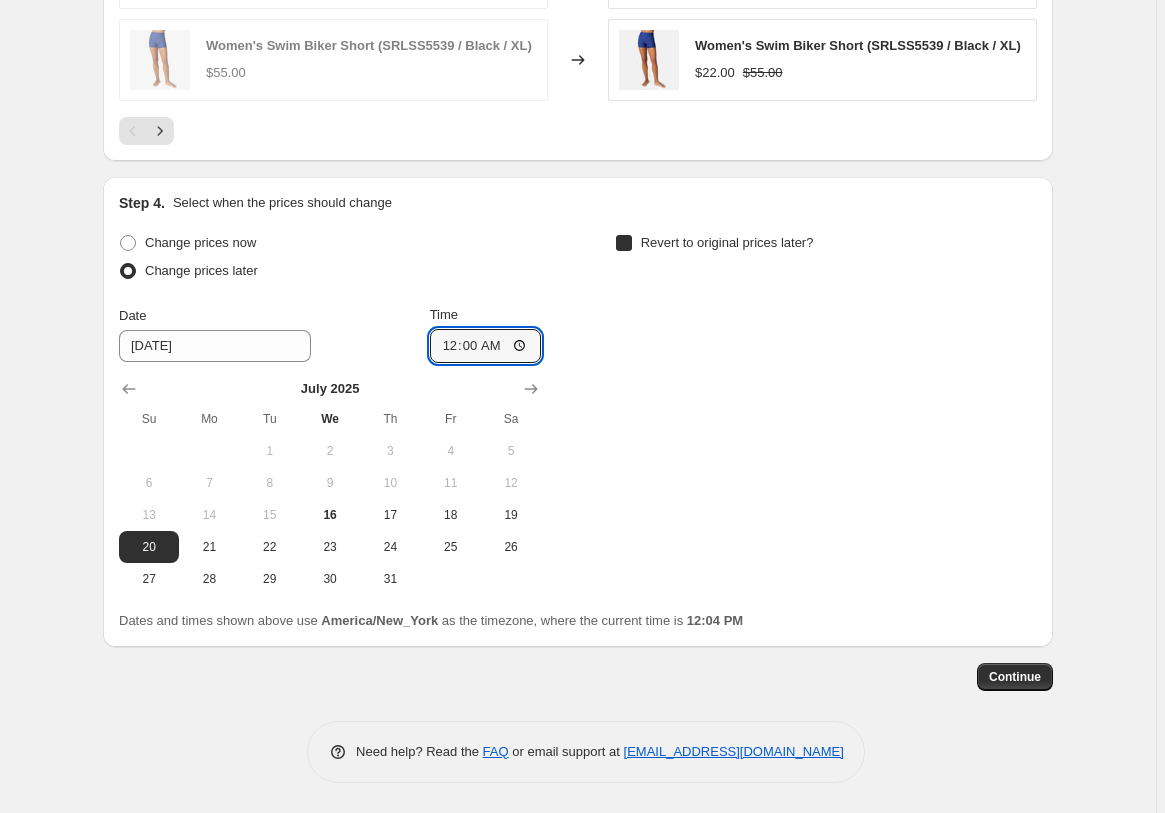 checkbox on "true" 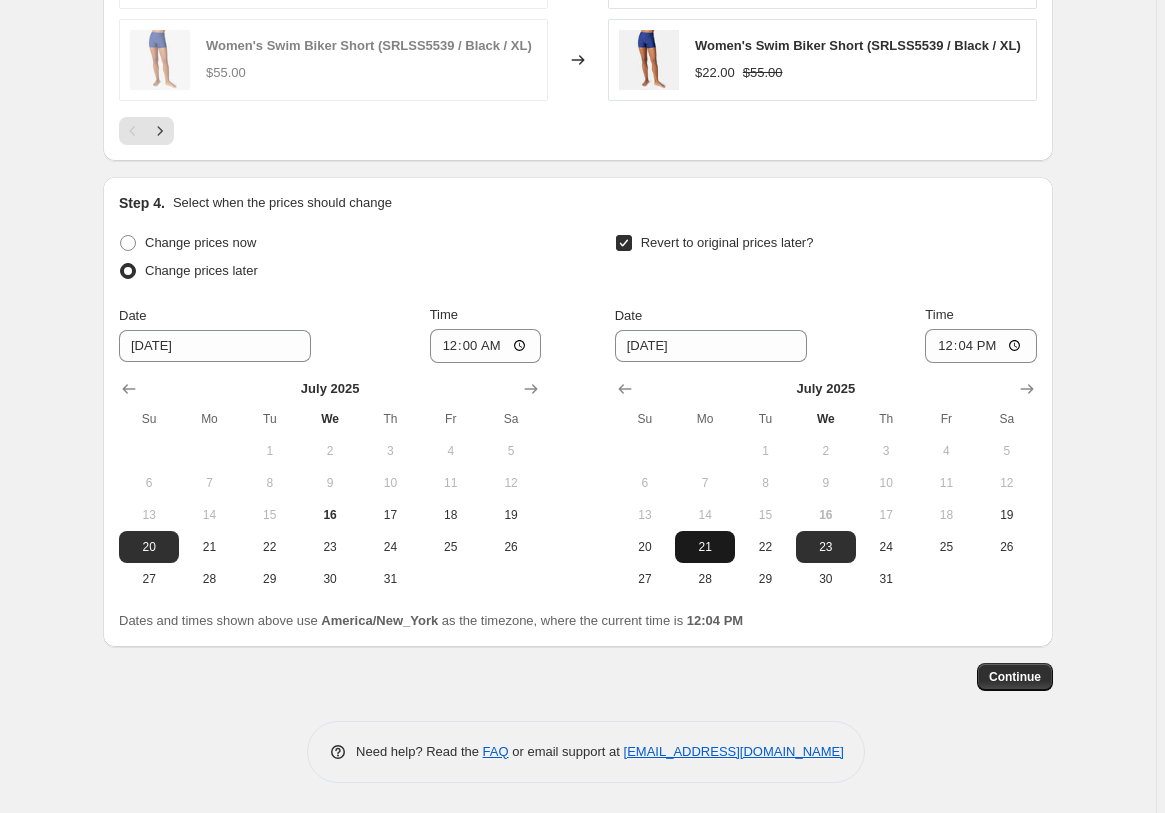 click on "21" at bounding box center [705, 547] 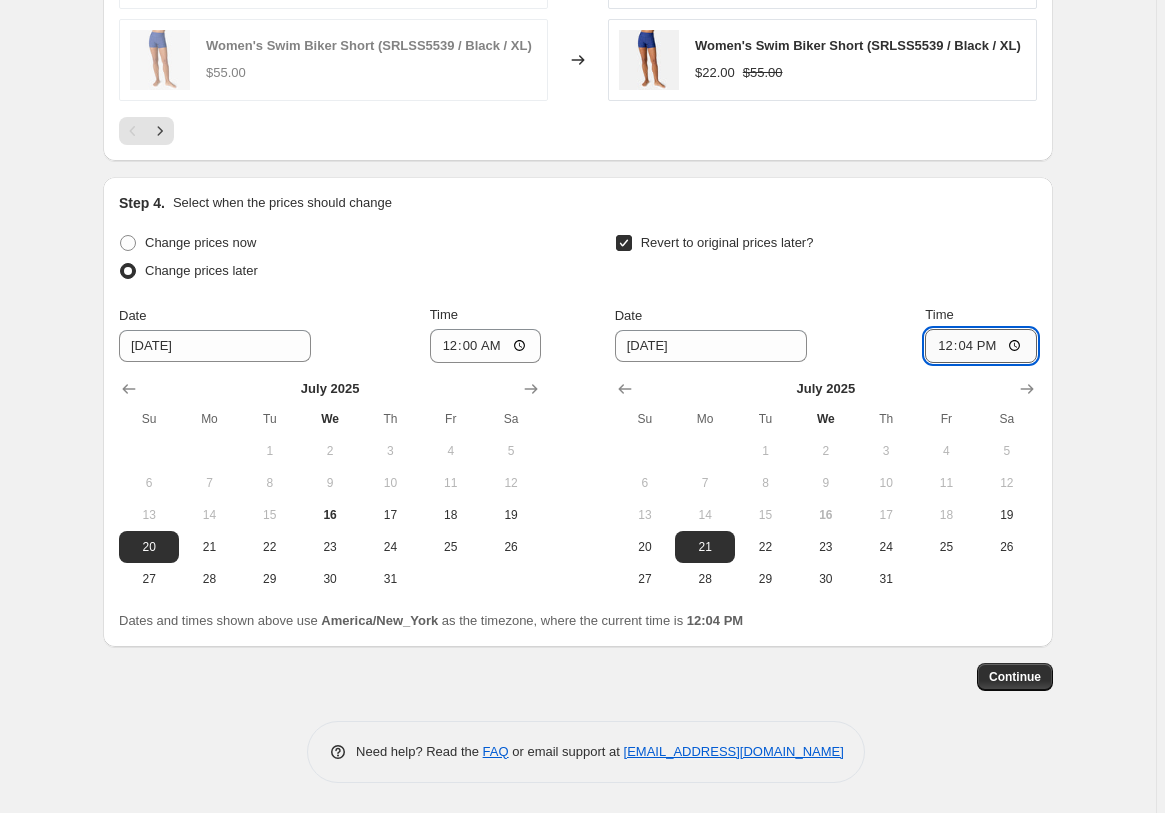 click on "12:04" at bounding box center [981, 346] 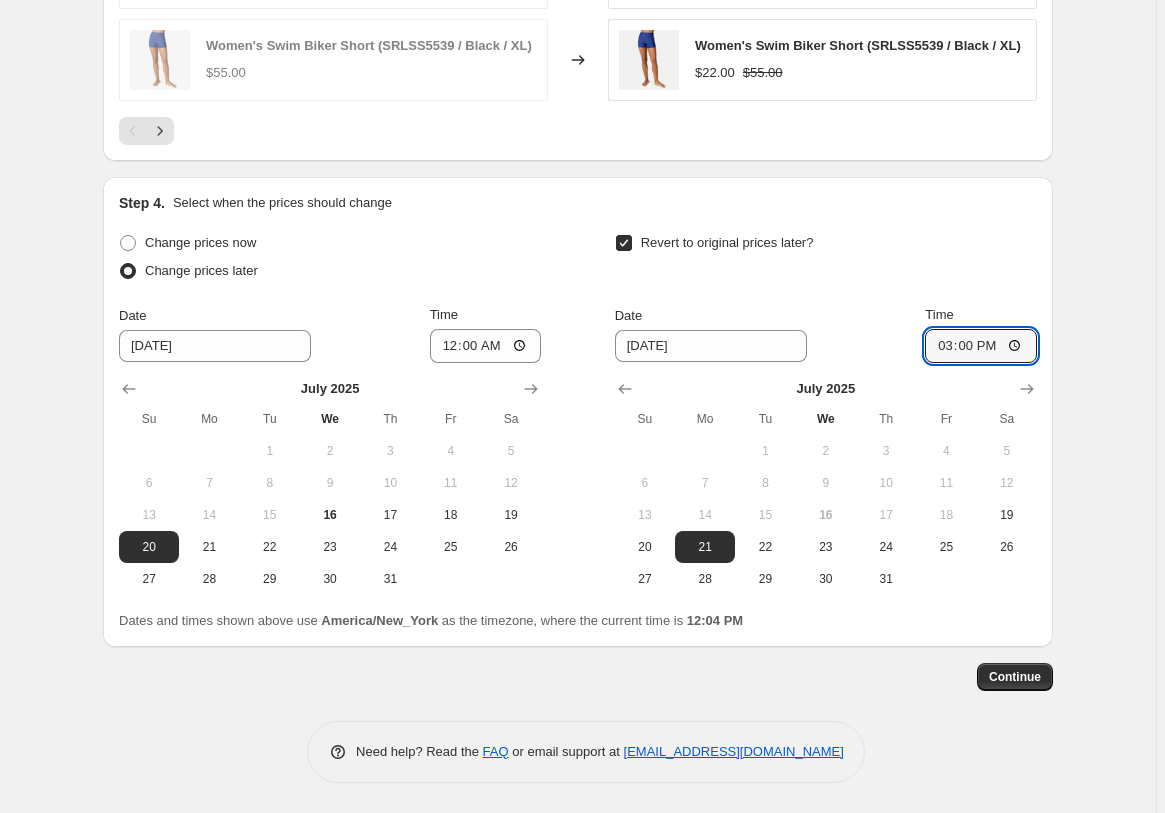 type on "03:00" 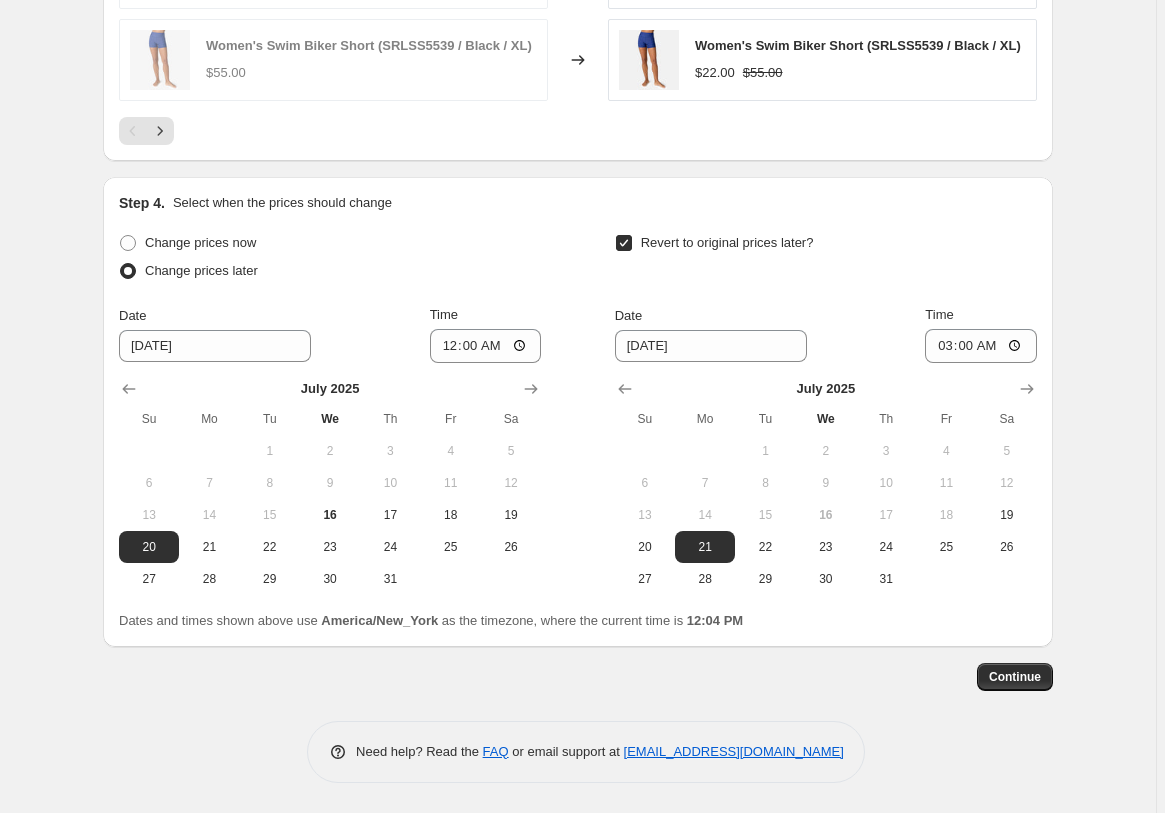 click on "Step 4. Select when the prices should change Change prices now Change prices later Date [DATE] Time 00:00 [DATE] Su Mo Tu We Th Fr Sa 1 2 3 4 5 6 7 8 9 10 11 12 13 14 15 16 17 18 19 20 21 22 23 24 25 26 27 28 29 30 31 Revert to original prices later? Date [DATE] Time 03:00 [DATE] Su Mo Tu We Th Fr Sa 1 2 3 4 5 6 7 8 9 10 11 12 13 14 15 16 17 18 19 20 21 22 23 24 25 26 27 28 29 30 31 Dates and times shown above use   [GEOGRAPHIC_DATA]/New_York   as the timezone, where the current time is   12:04 PM" at bounding box center [578, 412] 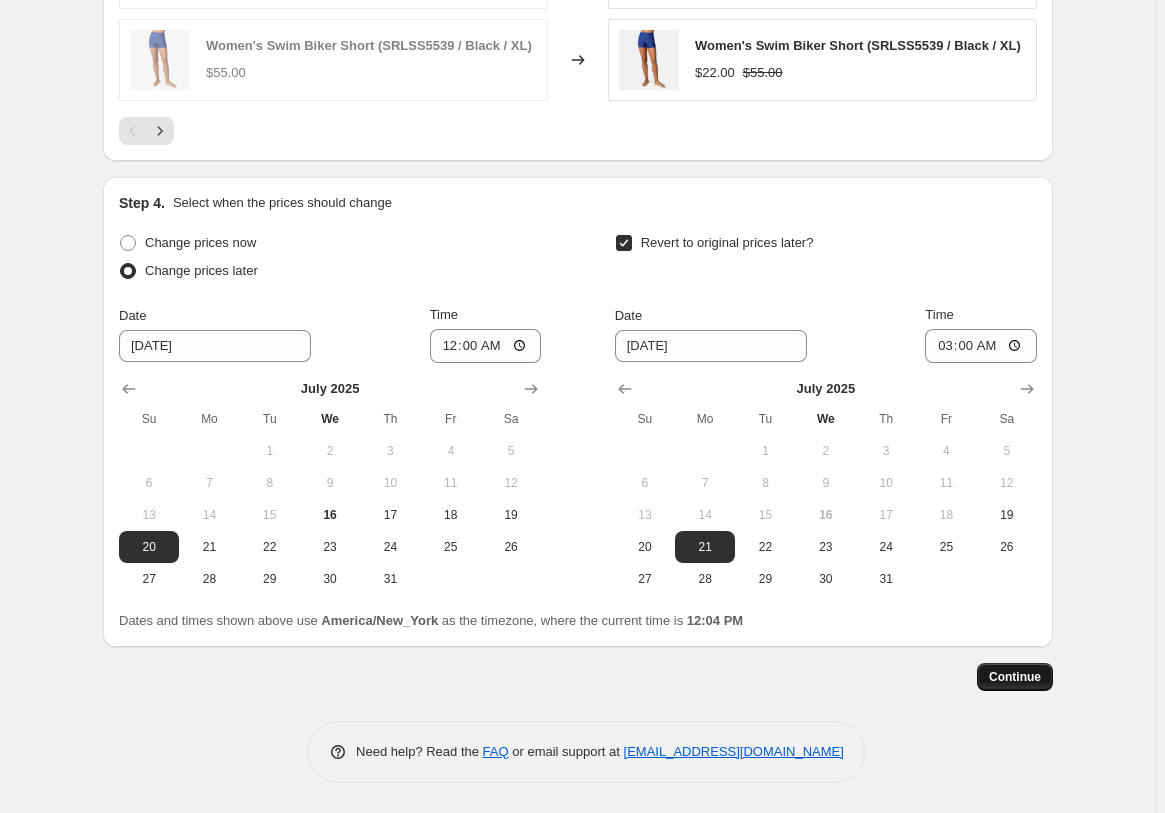 click on "Continue" at bounding box center [1015, 677] 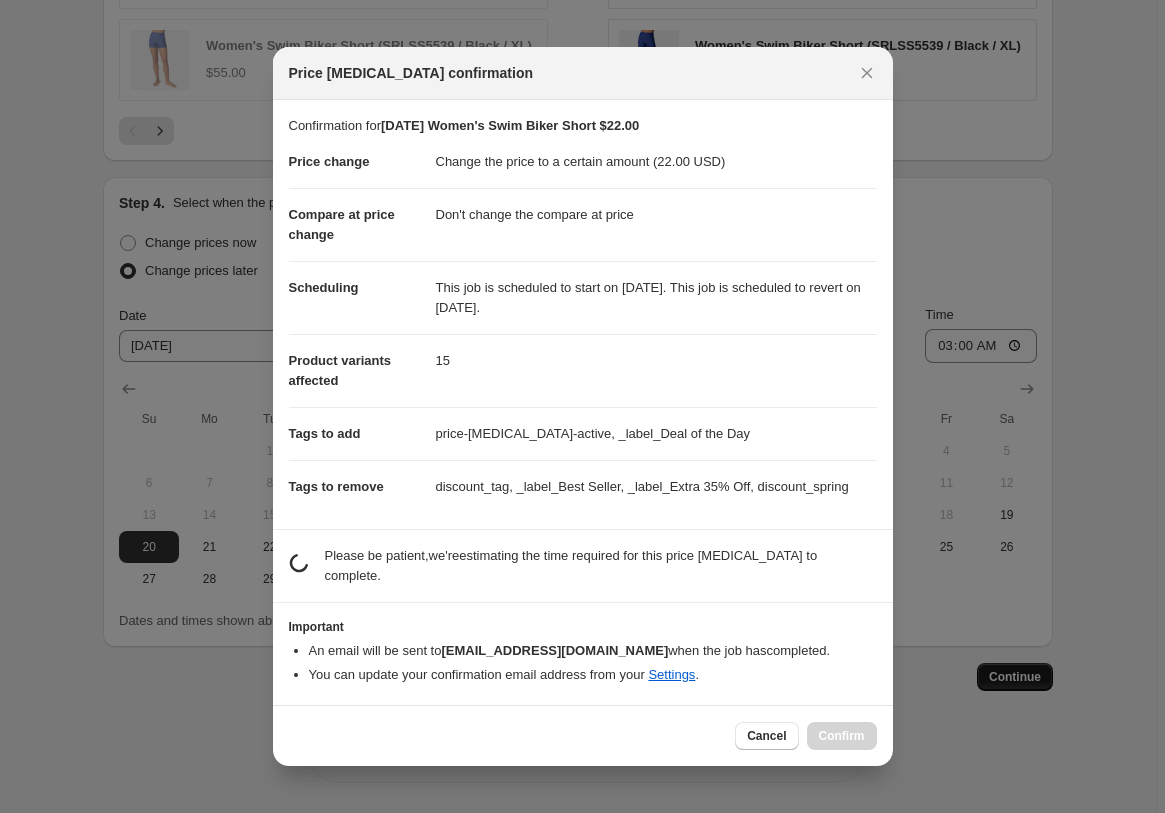 scroll, scrollTop: 0, scrollLeft: 0, axis: both 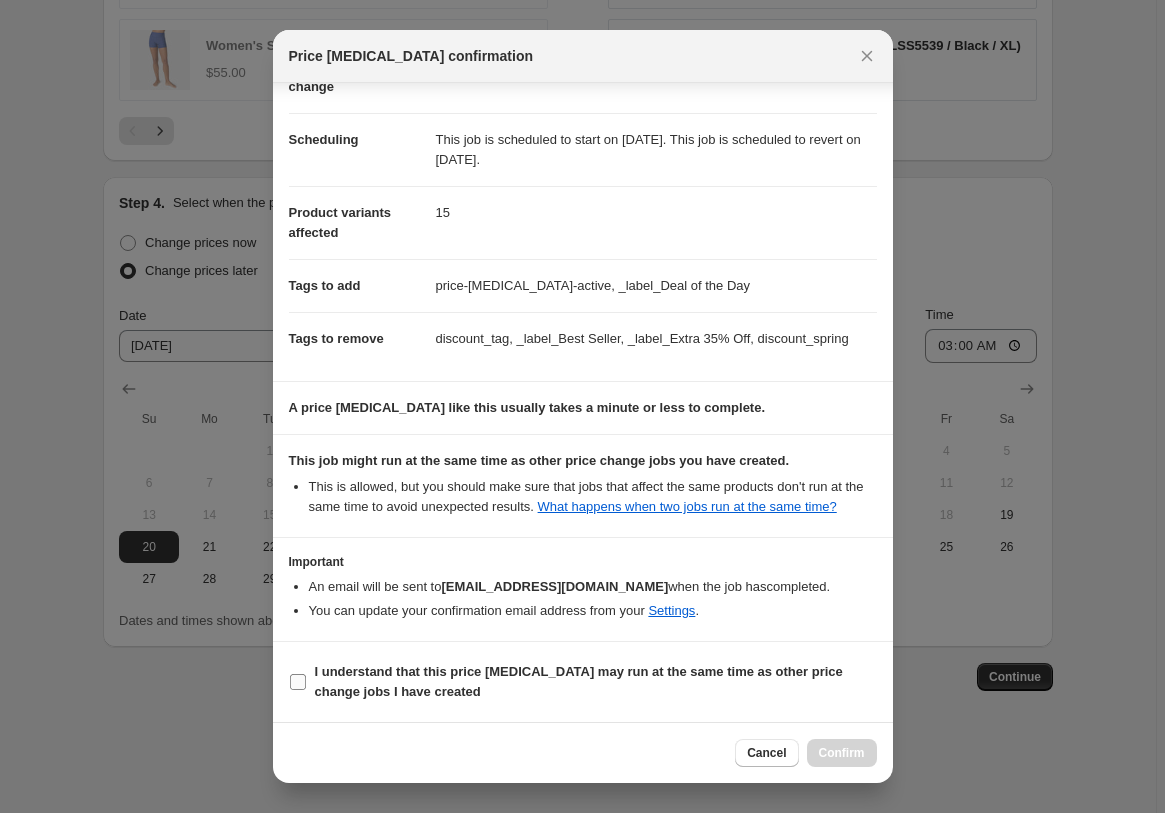 click on "I understand that this price [MEDICAL_DATA] may run at the same time as other price change jobs I have created" at bounding box center (579, 681) 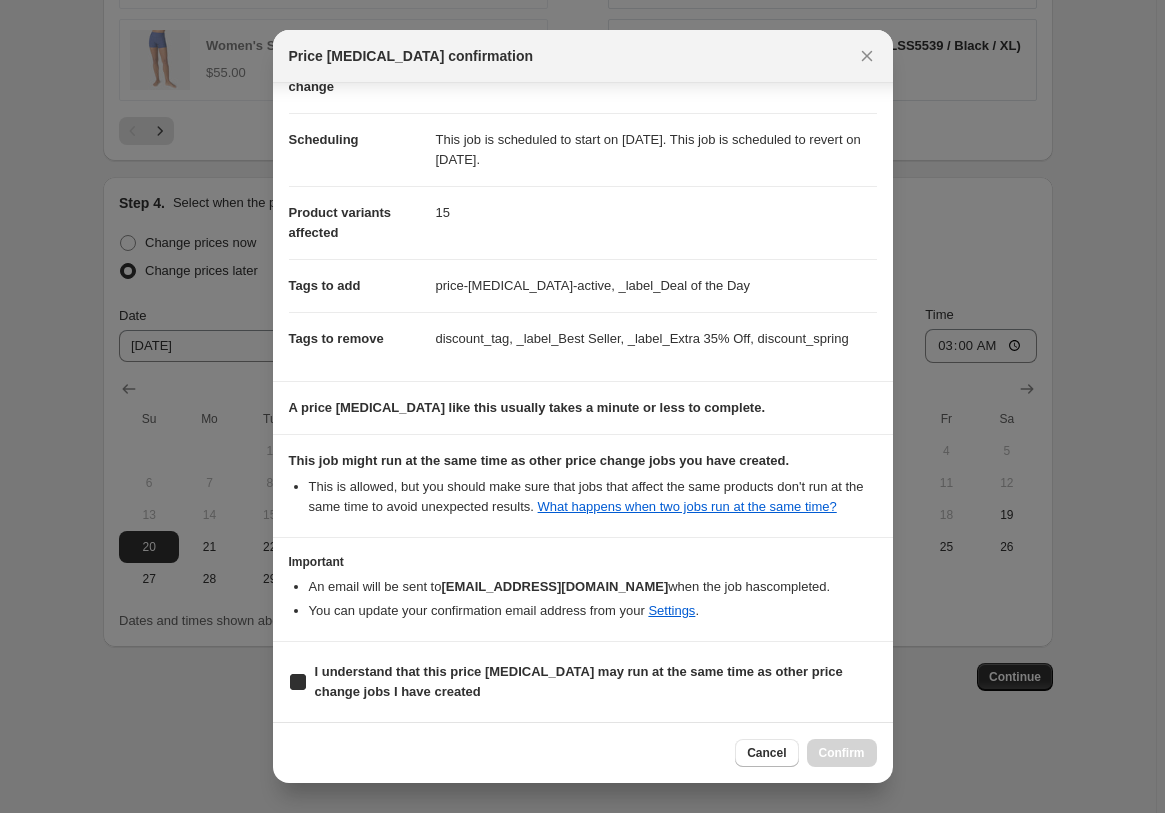 checkbox on "true" 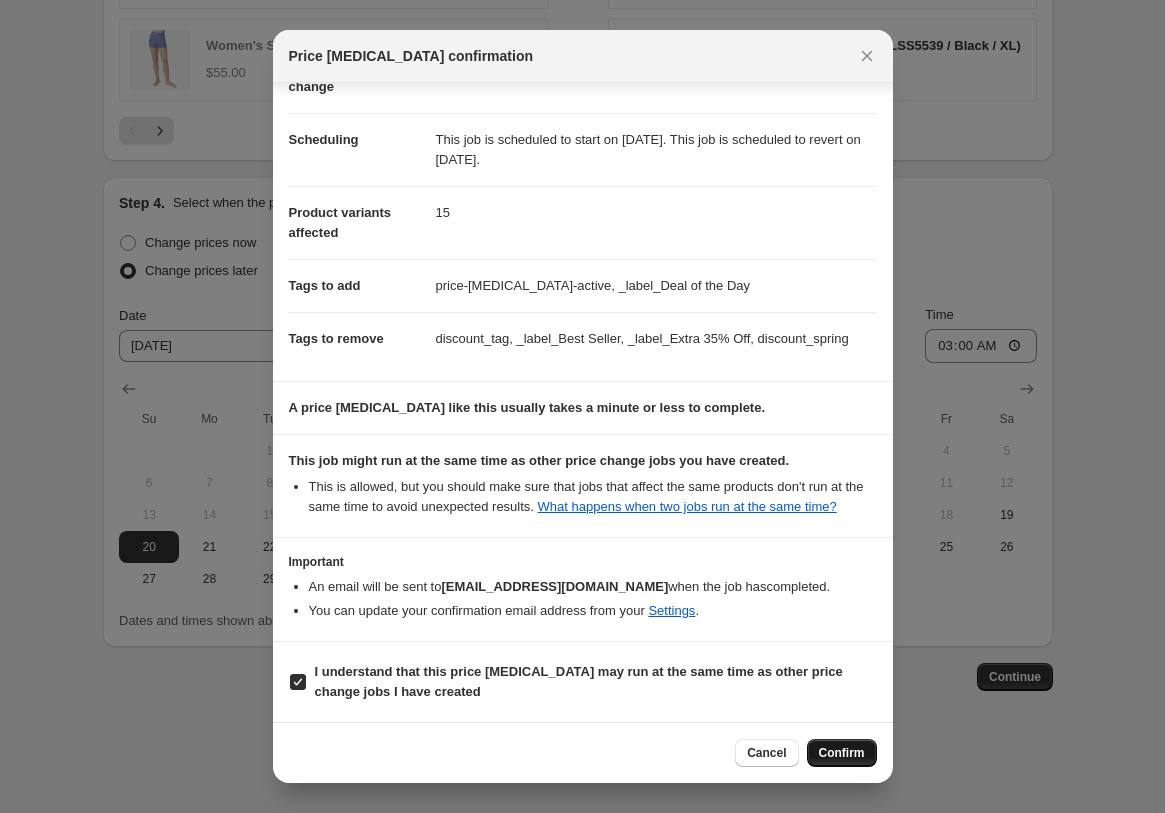 click on "Confirm" at bounding box center [842, 753] 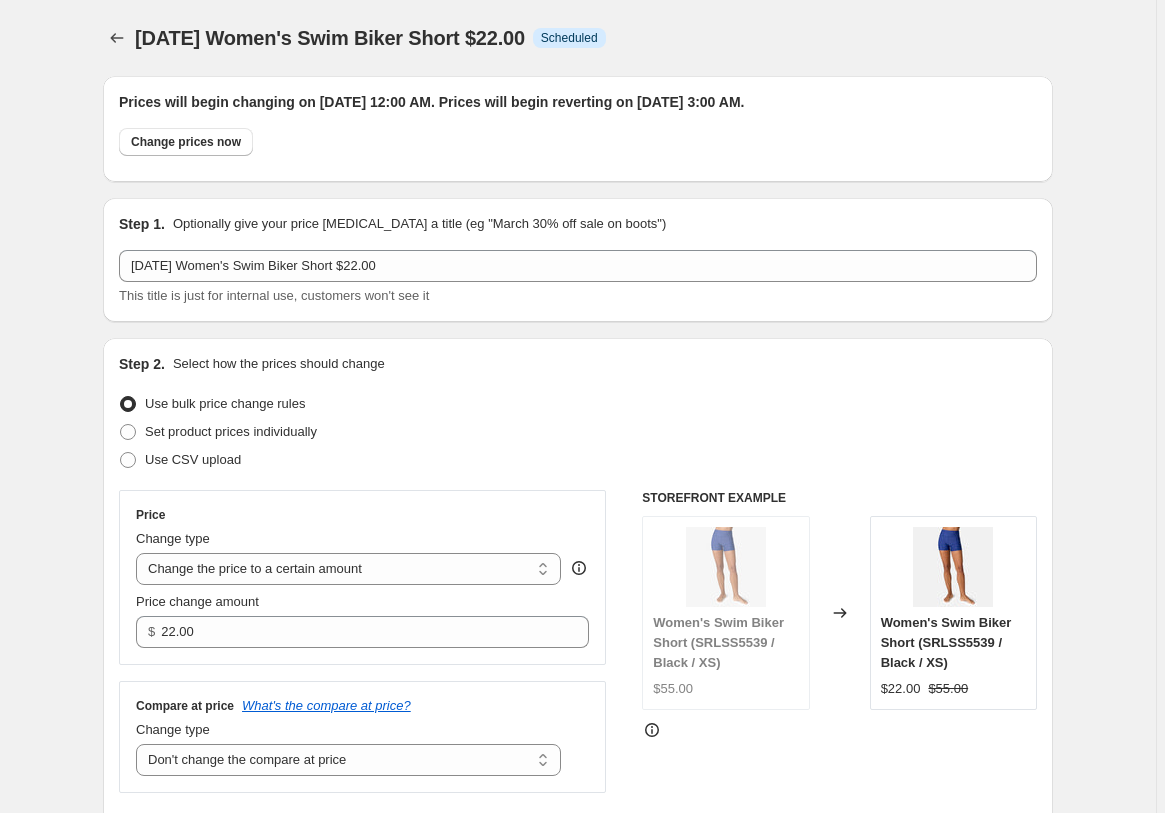 scroll, scrollTop: 1733, scrollLeft: 0, axis: vertical 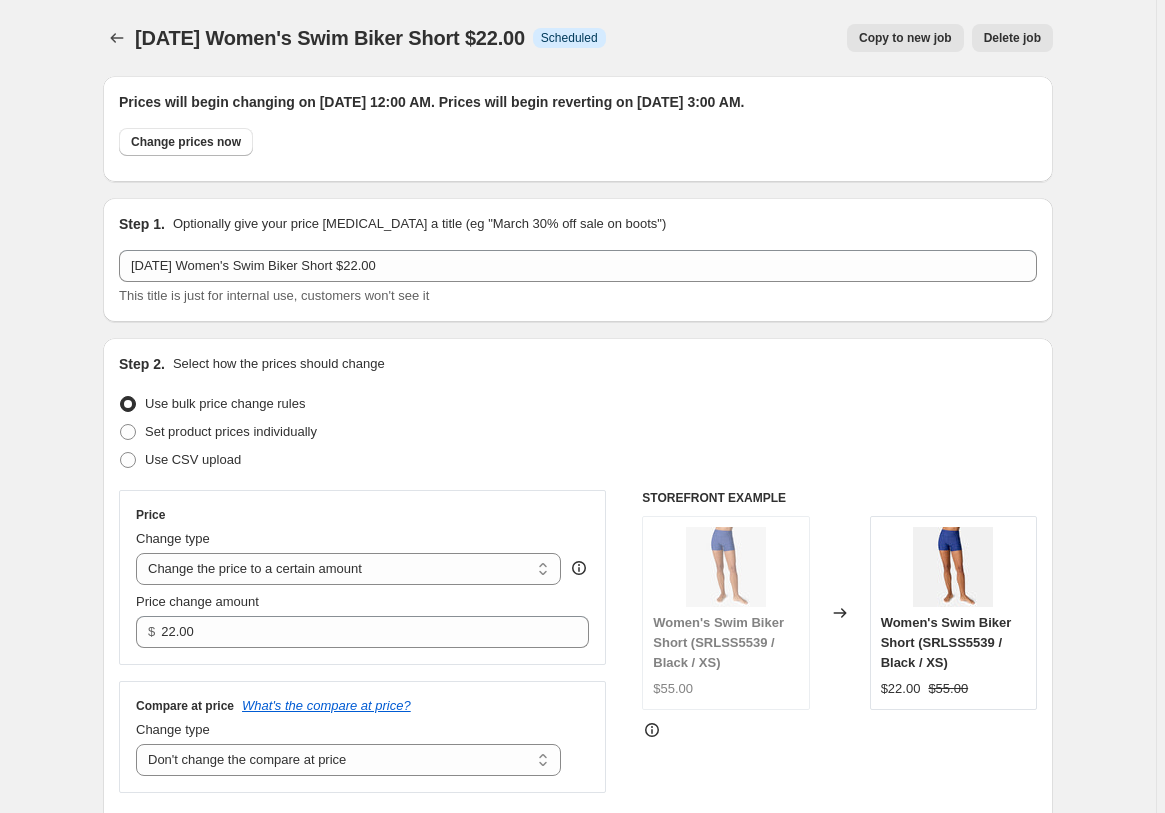 click on "[DATE] Women's Swim Biker Short $22.00. This page is ready [DATE] Women's Swim Biker Short $22.00 Info Scheduled Copy to new job Delete job More actions Copy to new job Delete job Prices will begin changing on [DATE] 12:00 AM. Prices will begin reverting on [DATE] 3:00 AM. Change prices now Step 1. Optionally give your price [MEDICAL_DATA] a title (eg "March 30% off sale on boots") [DATE] Women's Swim Biker Short $22.00 This title is just for internal use, customers won't see it Step 2. Select how the prices should change Use bulk price change rules Set product prices individually Use CSV upload Price Change type Change the price to a certain amount Change the price by a certain amount Change the price by a certain percentage Change the price to the current compare at price (price before sale) Change the price by a certain amount relative to the compare at price Change the price by a certain percentage relative to the compare at price Don't change the price Price change amount $ 22.00" at bounding box center [578, 1319] 